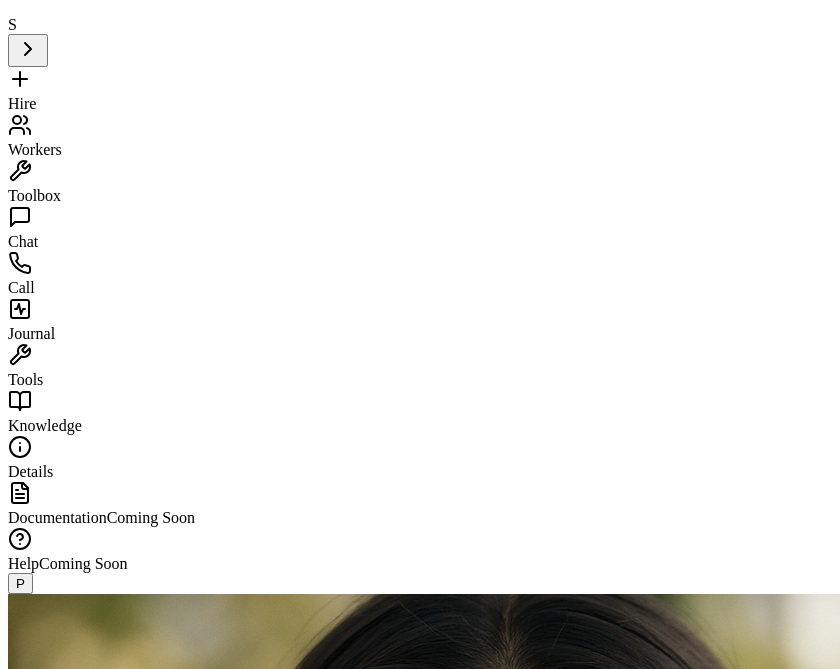 scroll, scrollTop: 0, scrollLeft: 0, axis: both 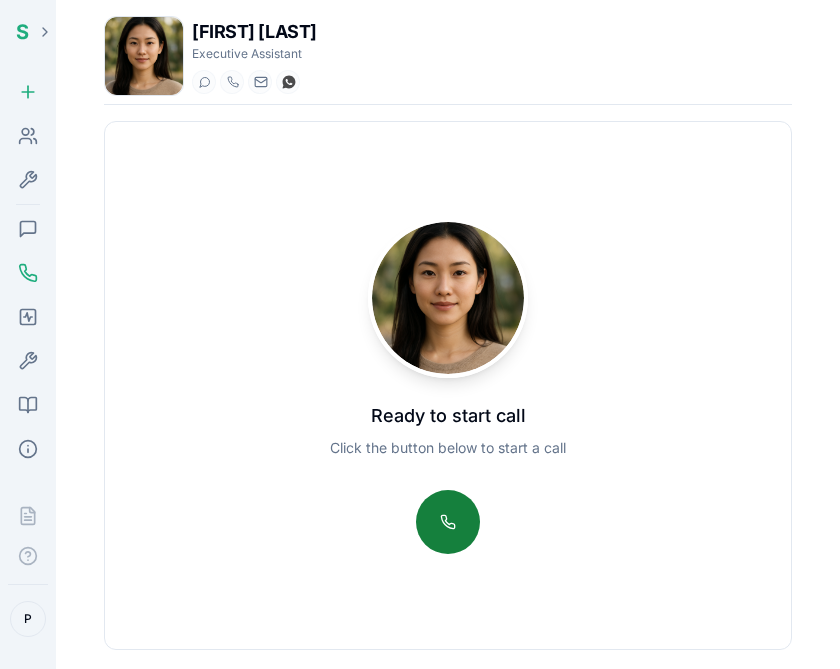 click at bounding box center [448, 522] 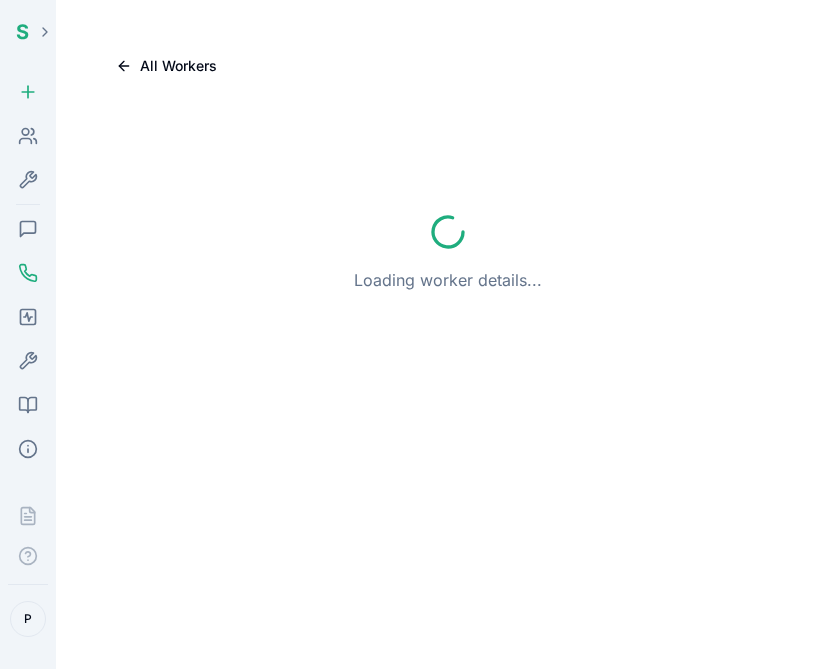 scroll, scrollTop: 0, scrollLeft: 0, axis: both 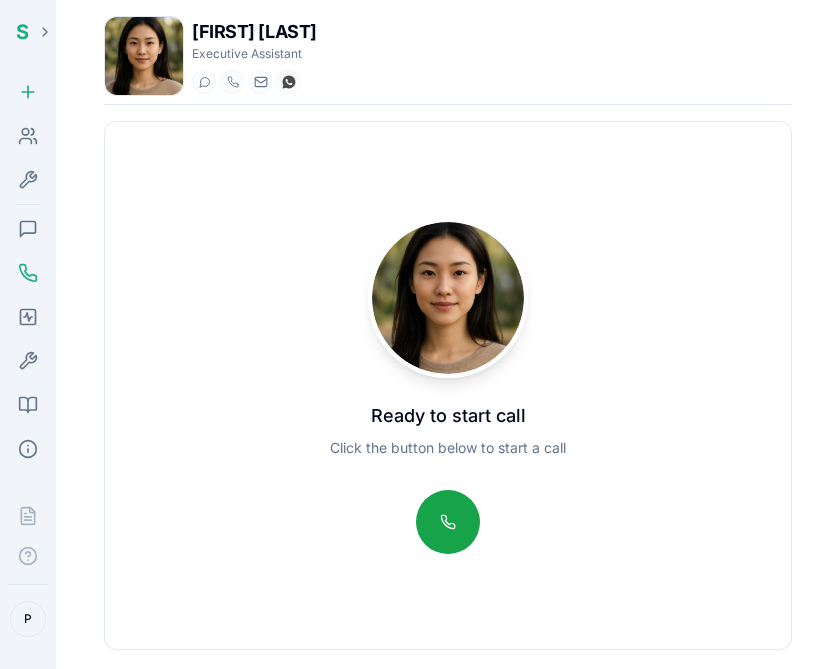 click 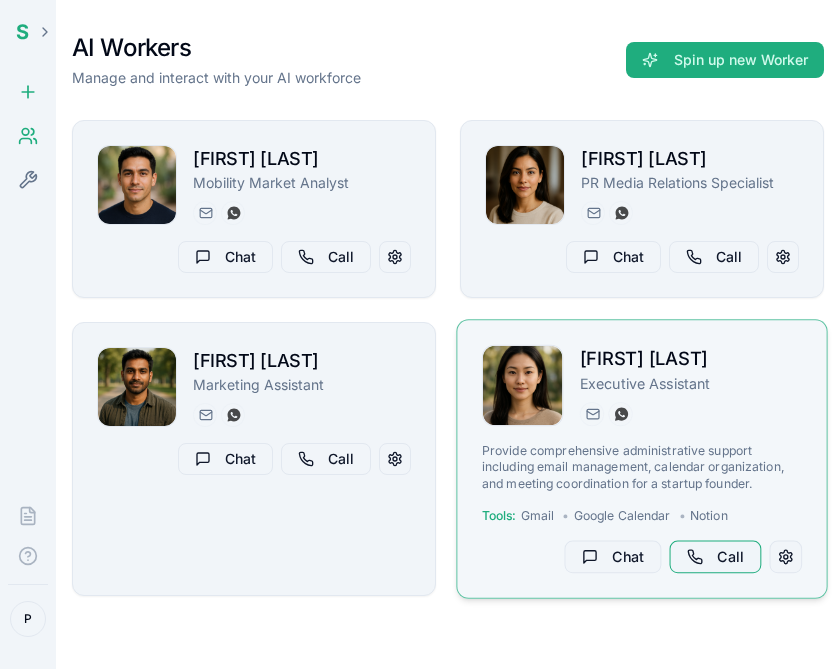 click on "Call" at bounding box center (716, 557) 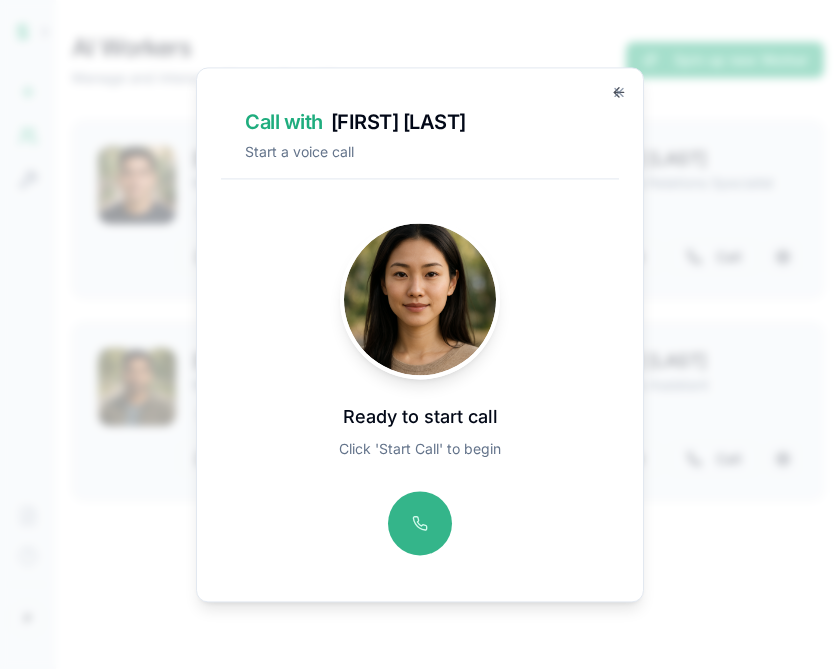 click at bounding box center [420, 523] 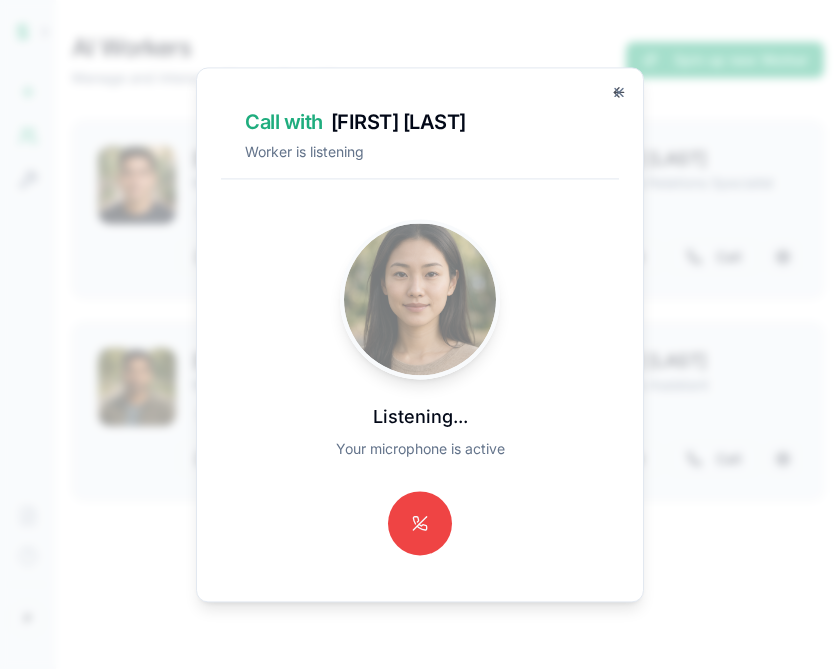 click 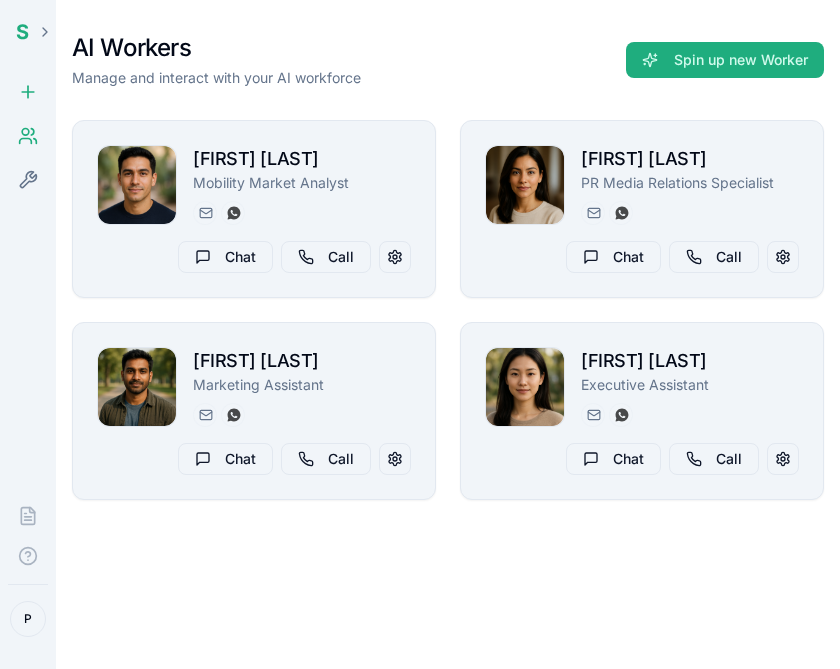click on "S" at bounding box center [22, 32] 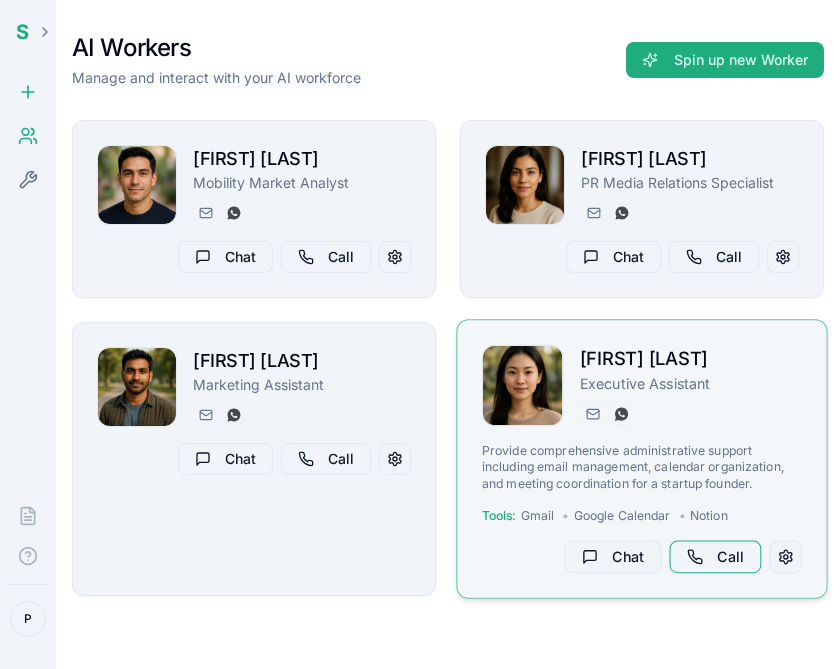 click on "Call" at bounding box center [716, 557] 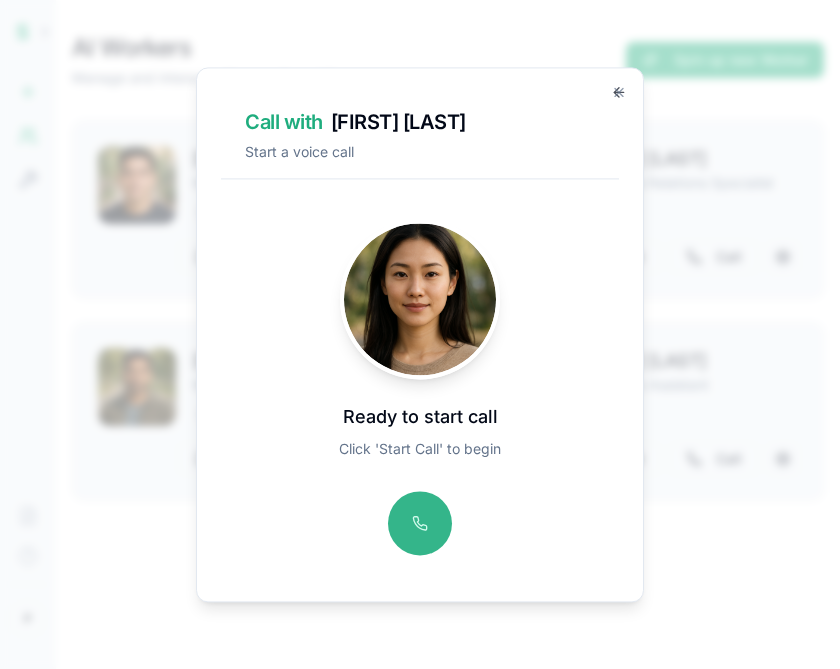 click at bounding box center (420, 523) 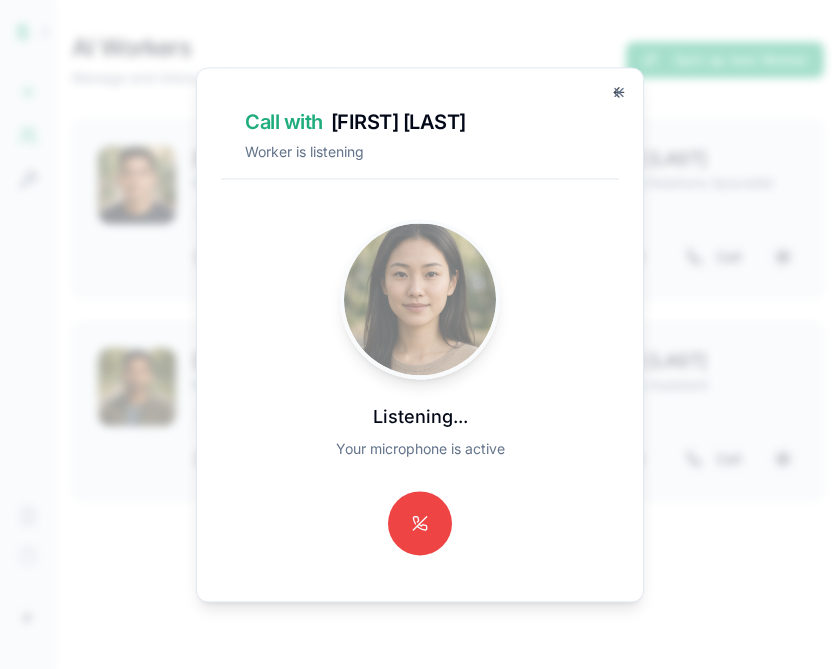 click 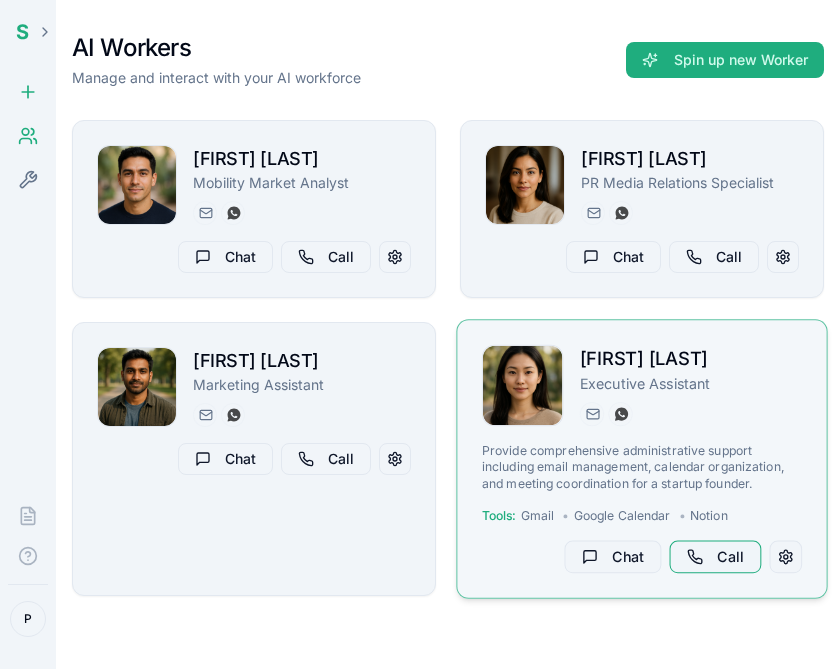 click on "Call" at bounding box center [716, 557] 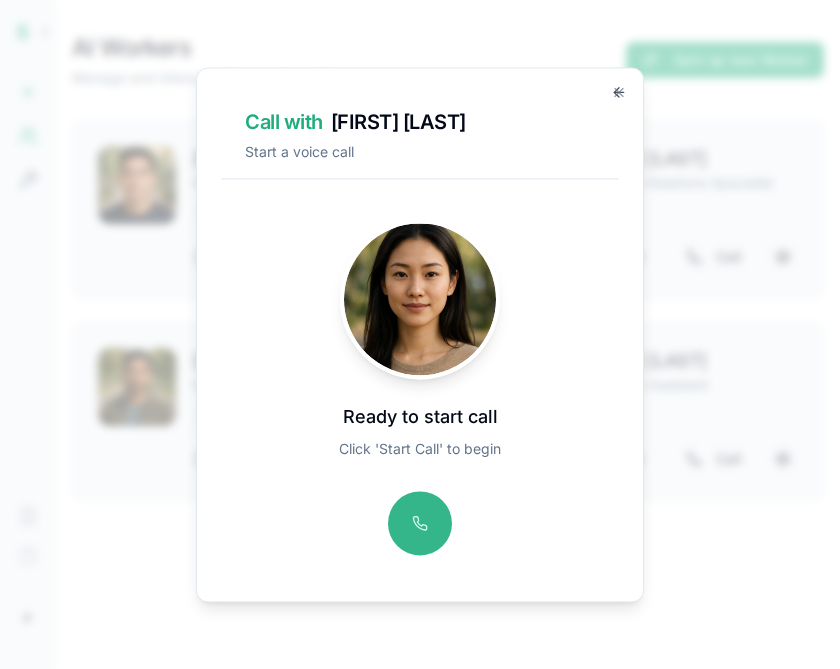 click at bounding box center [420, 523] 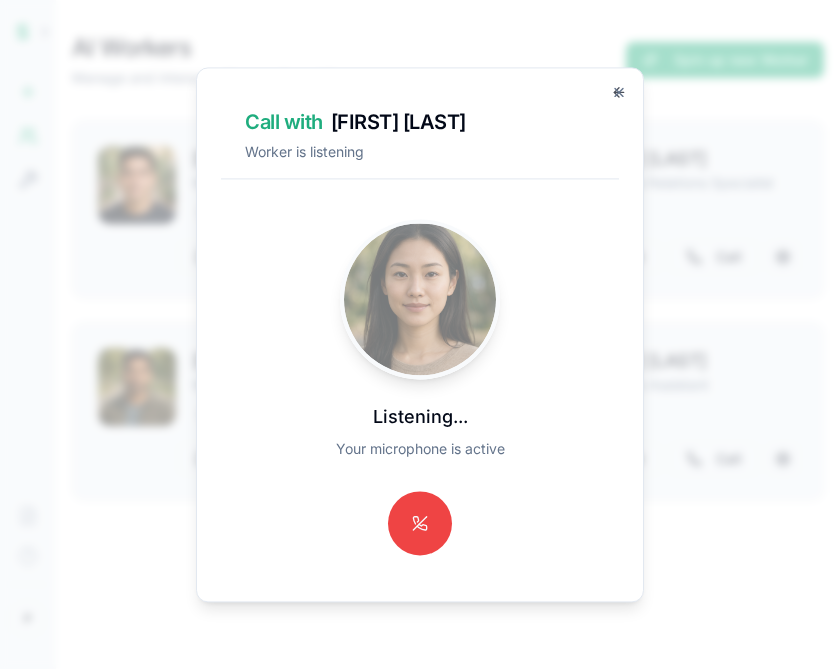 click 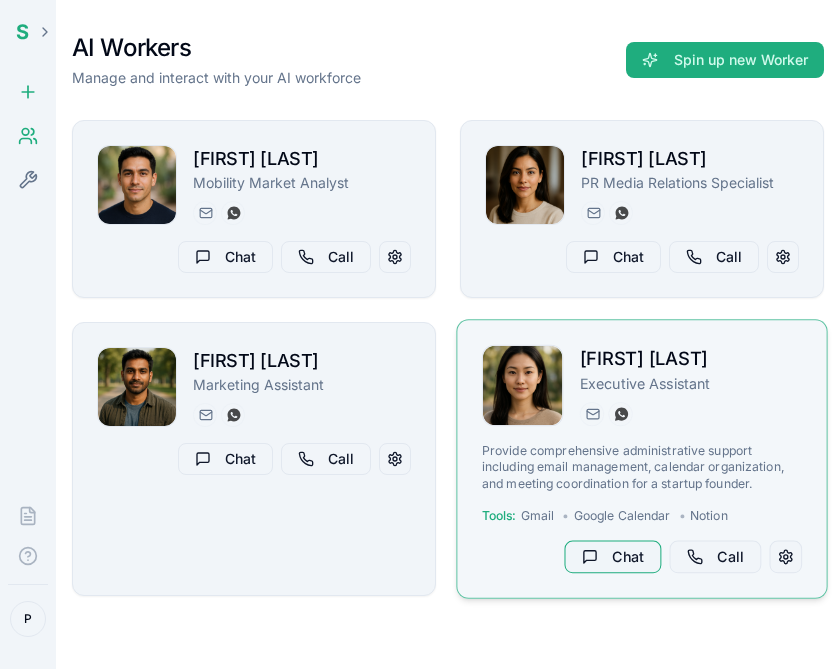 click on "Chat" at bounding box center (612, 557) 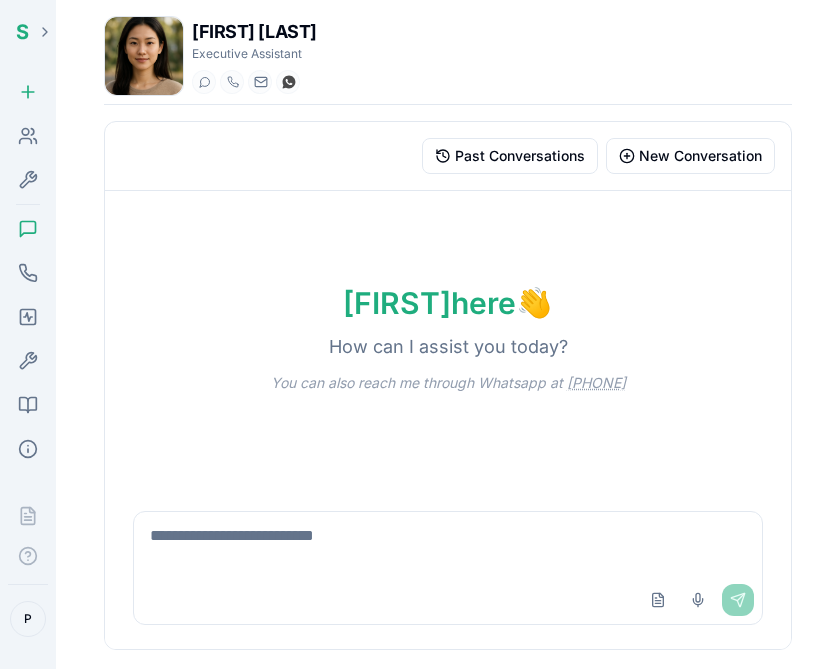 click at bounding box center (448, 544) 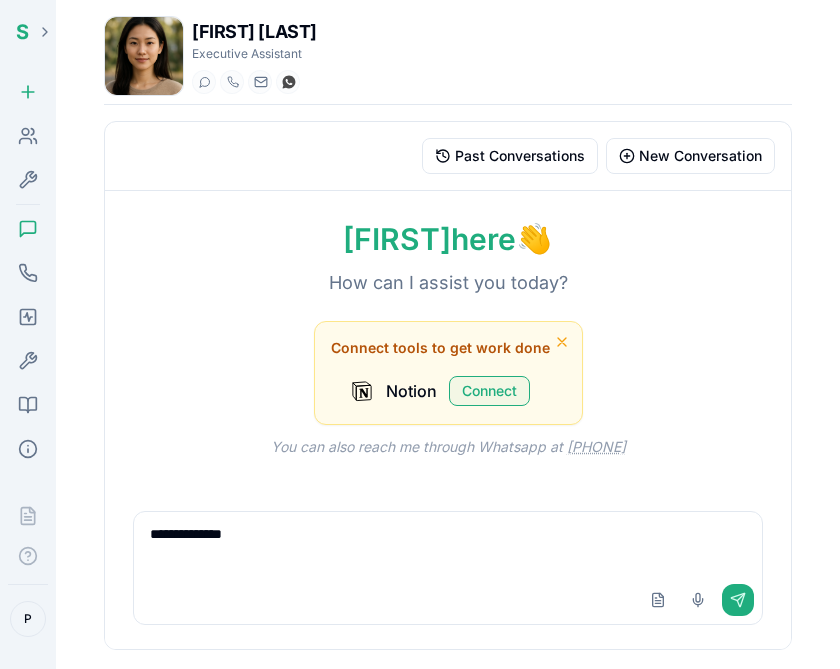 type on "**********" 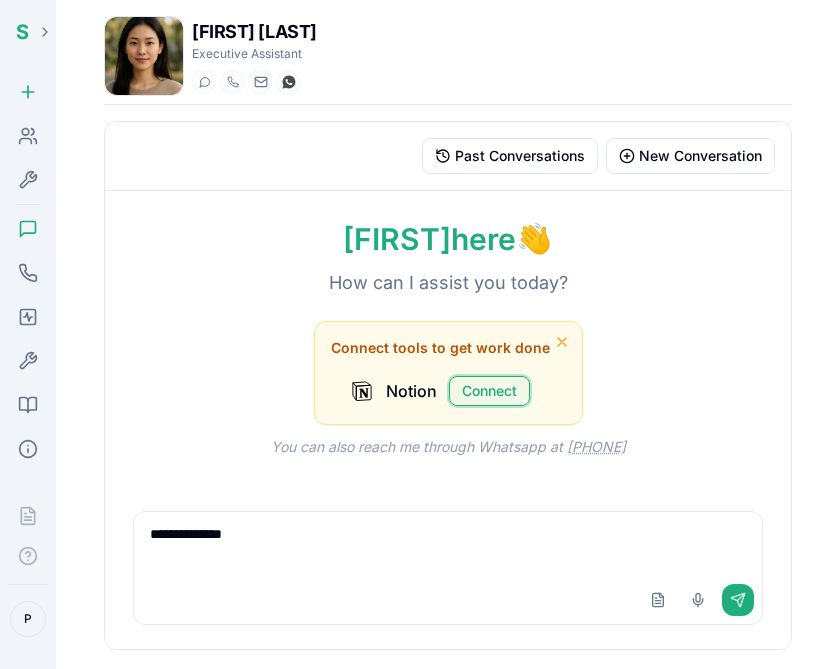 click on "Connect" at bounding box center (489, 391) 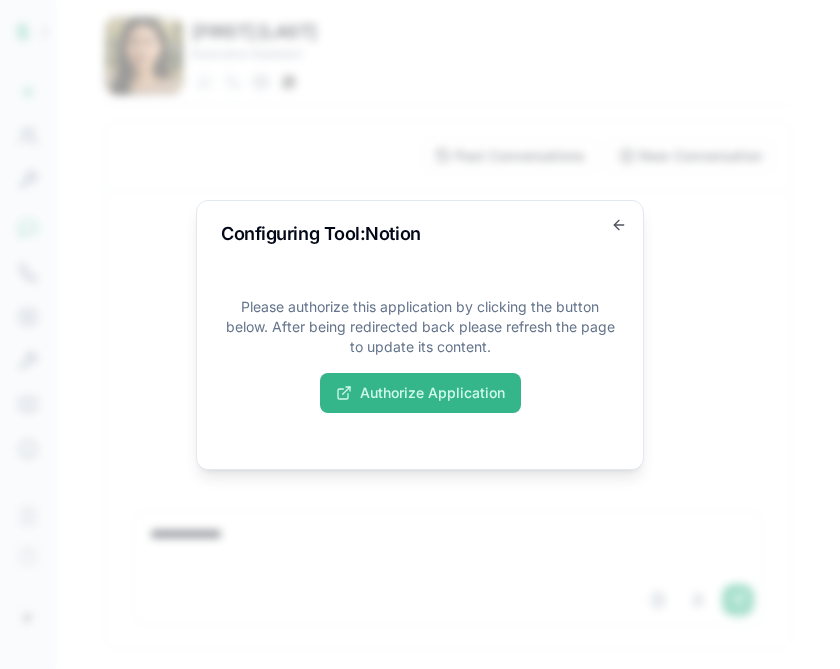click on "Authorize Application" at bounding box center [420, 393] 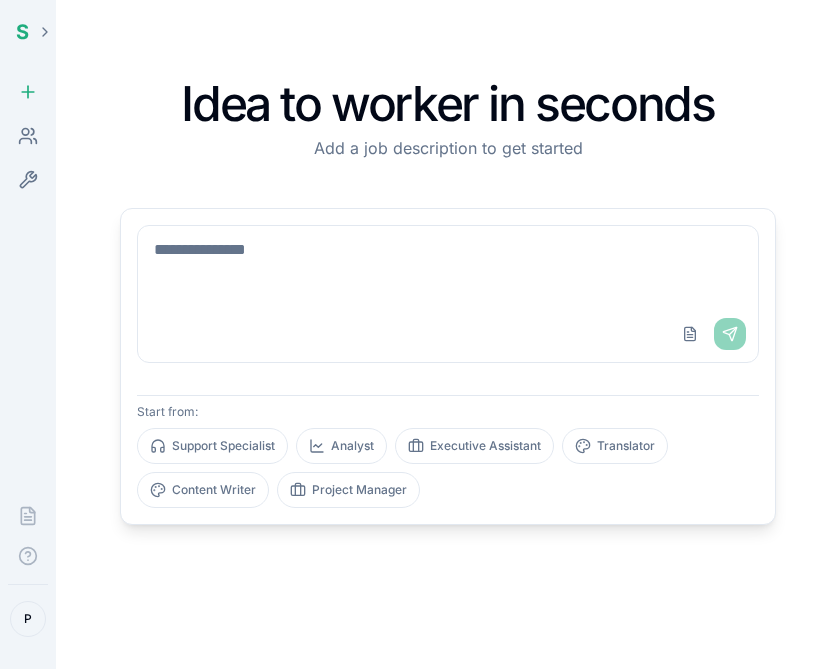 scroll, scrollTop: 0, scrollLeft: 0, axis: both 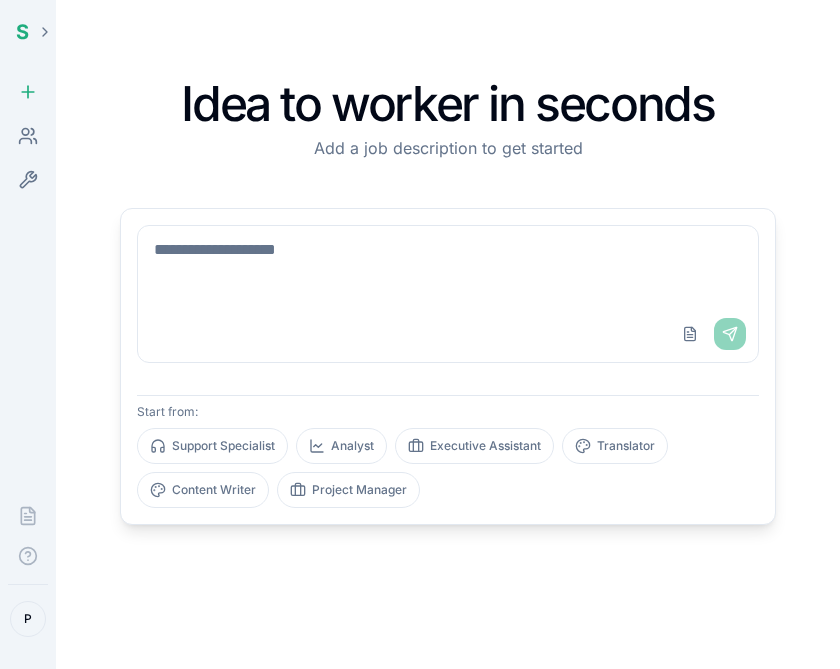 click on "Idea to worker in seconds Add a job description to get started Upload File Send Start from: Support Specialist Analyst Executive Assistant Translator Content Writer Project Manager" at bounding box center (448, 334) 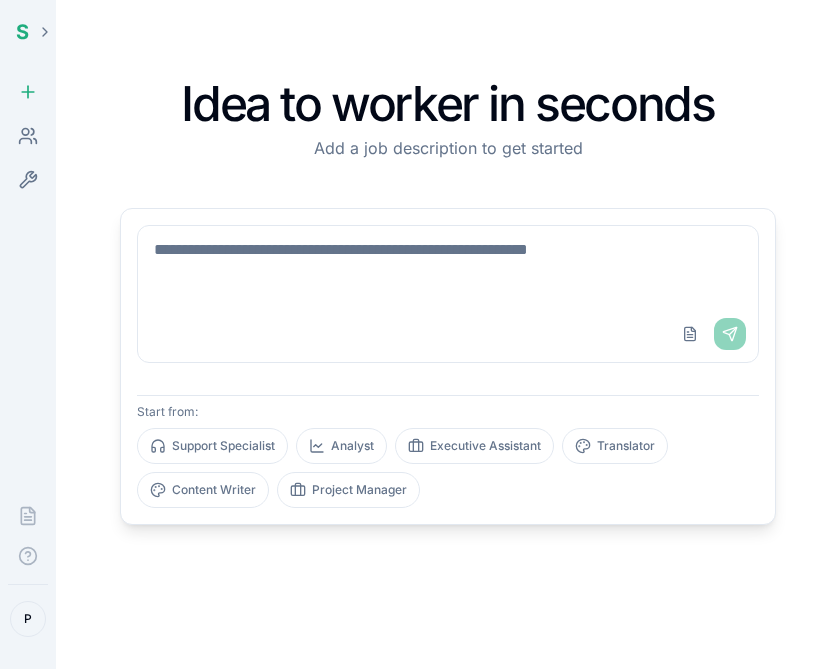 click 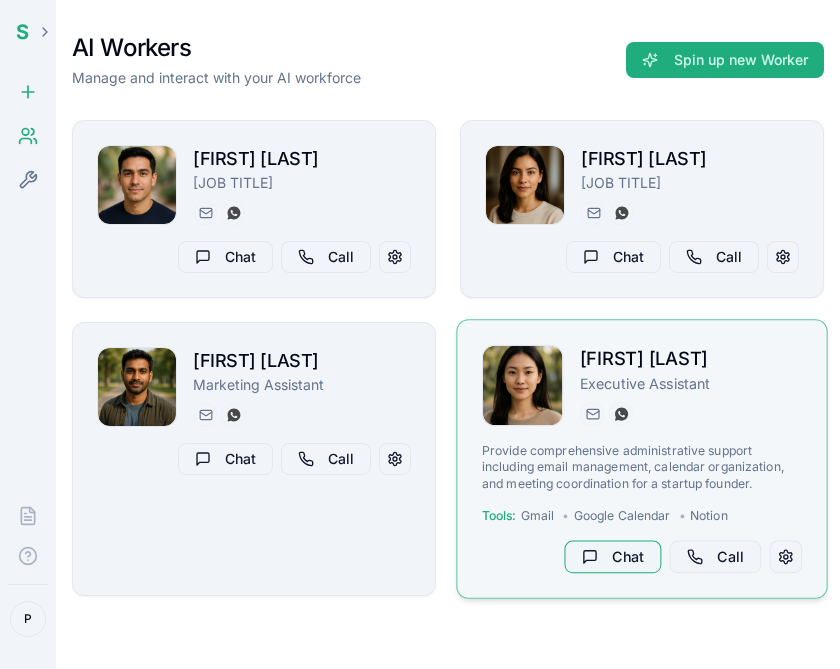 click on "Chat" at bounding box center (612, 557) 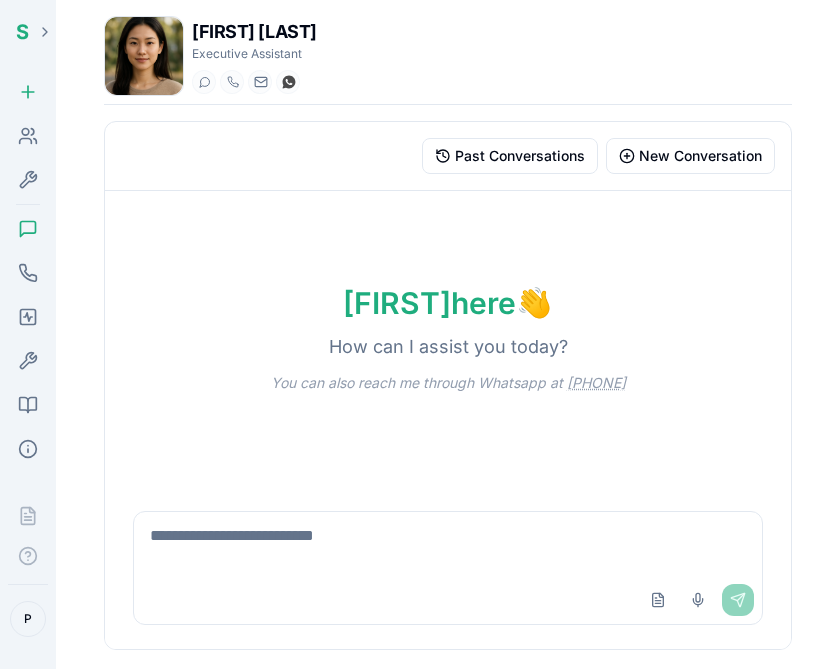 click at bounding box center (448, 544) 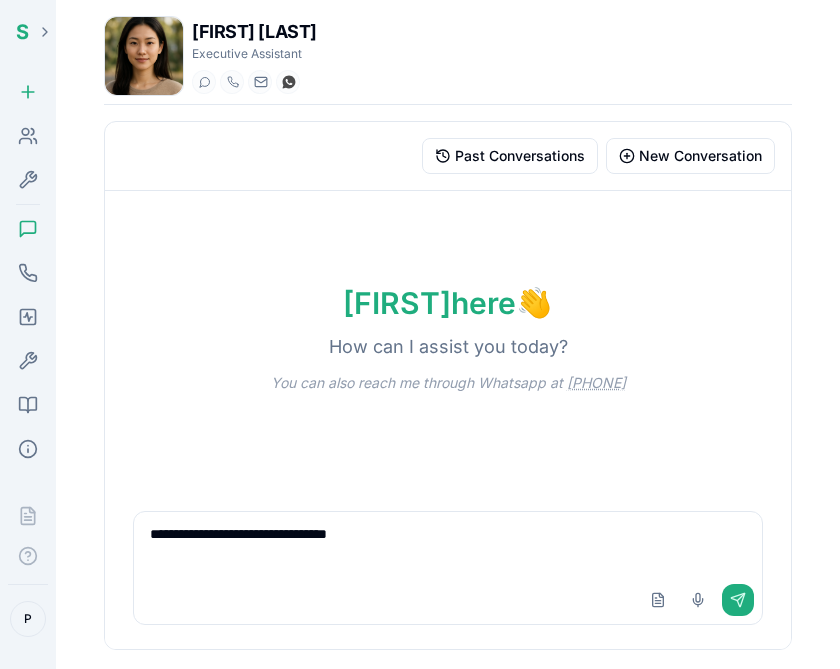 type on "**********" 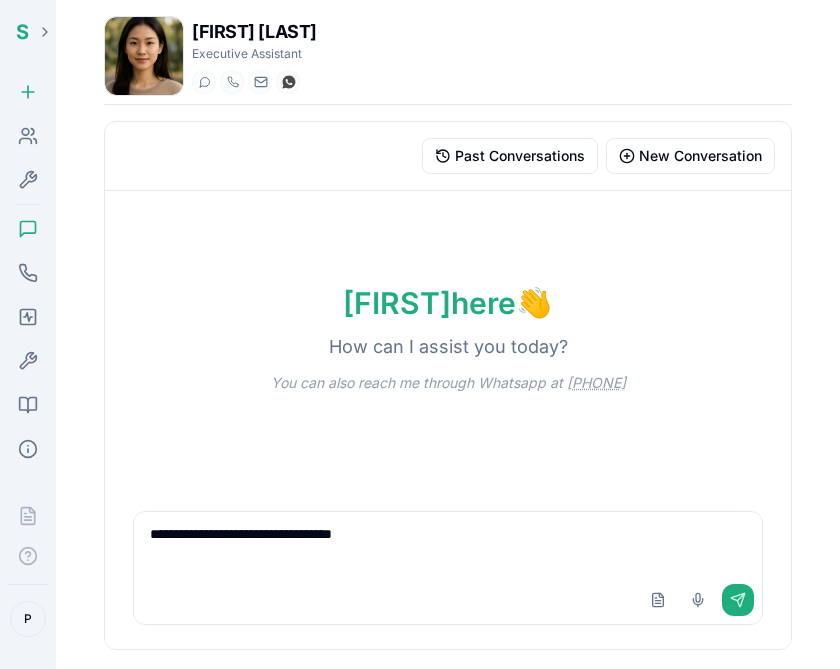 type 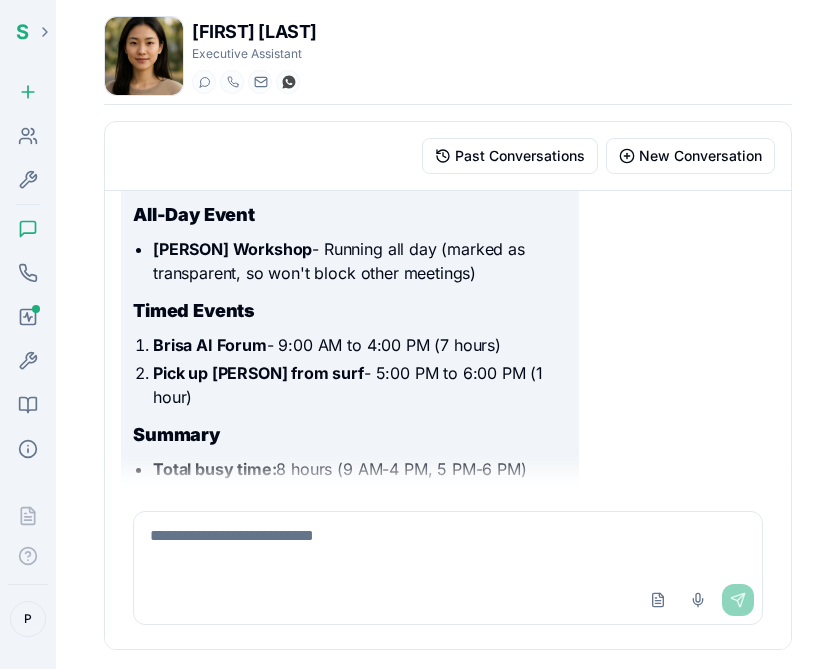 scroll, scrollTop: 201, scrollLeft: 0, axis: vertical 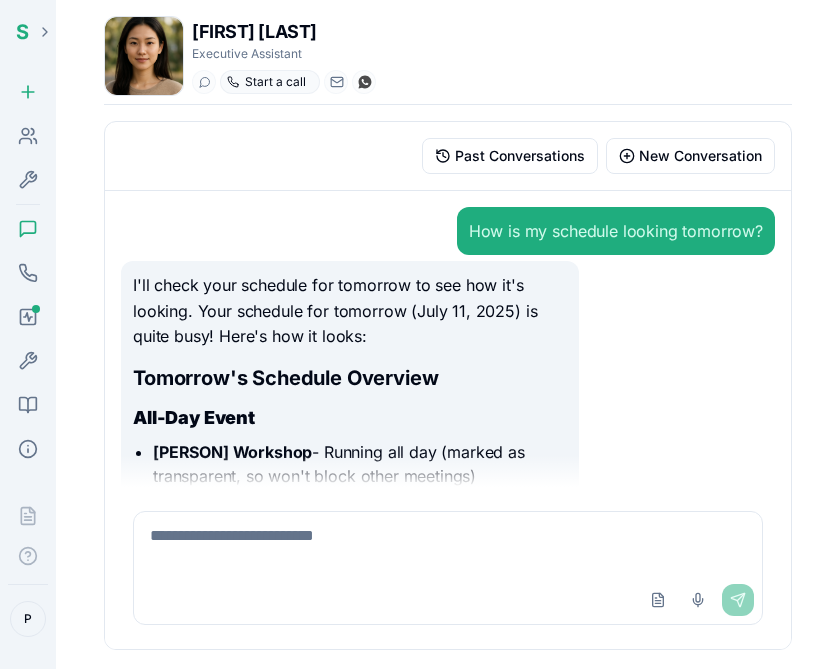 click 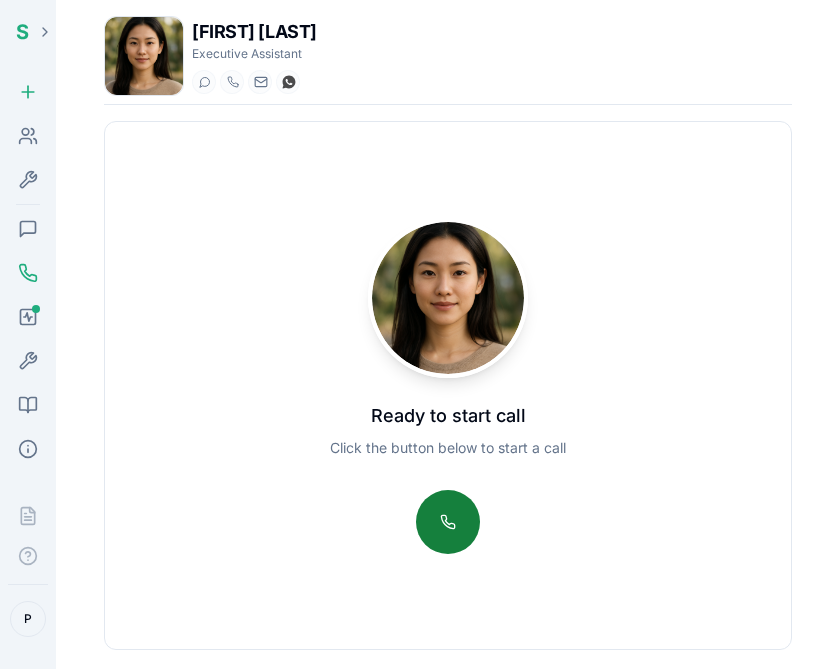click at bounding box center [448, 522] 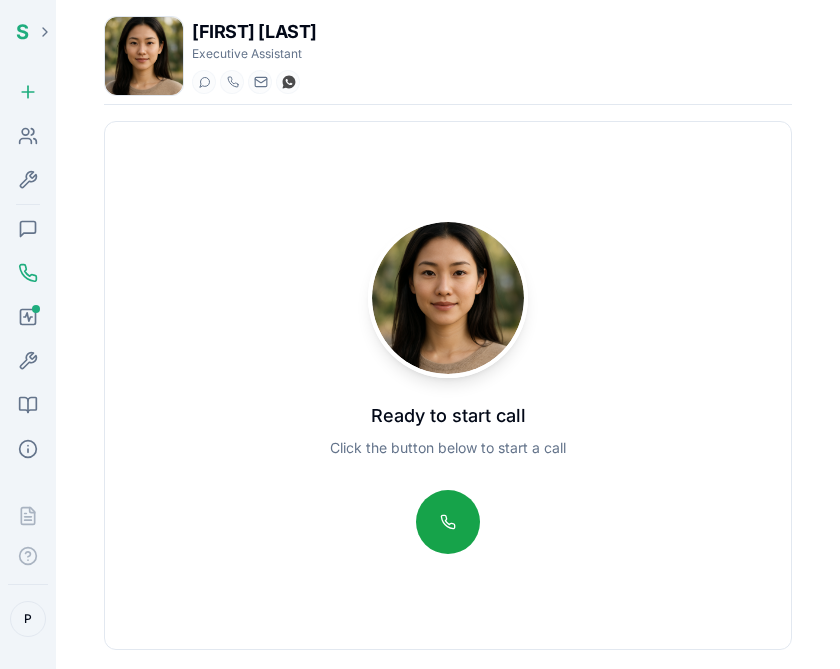click at bounding box center [144, 56] 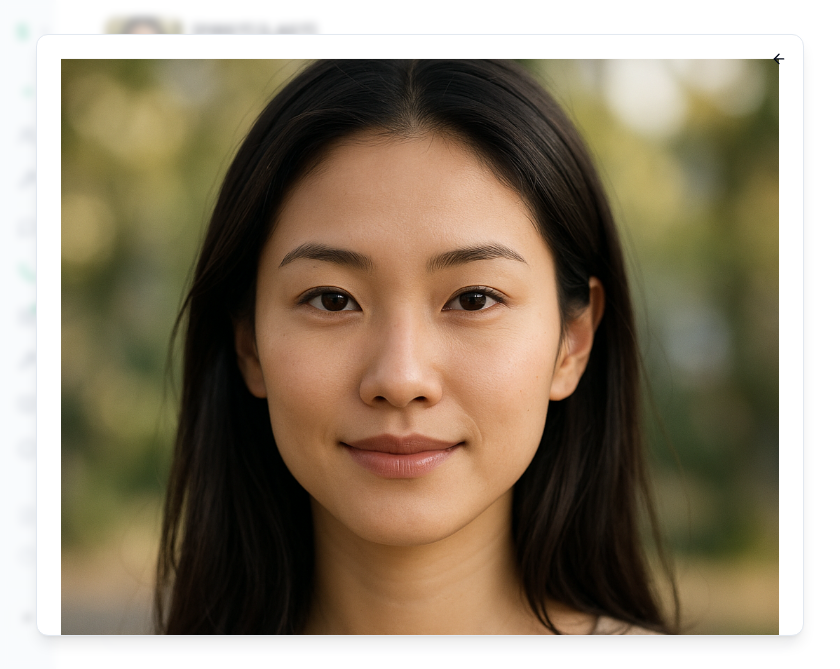 click 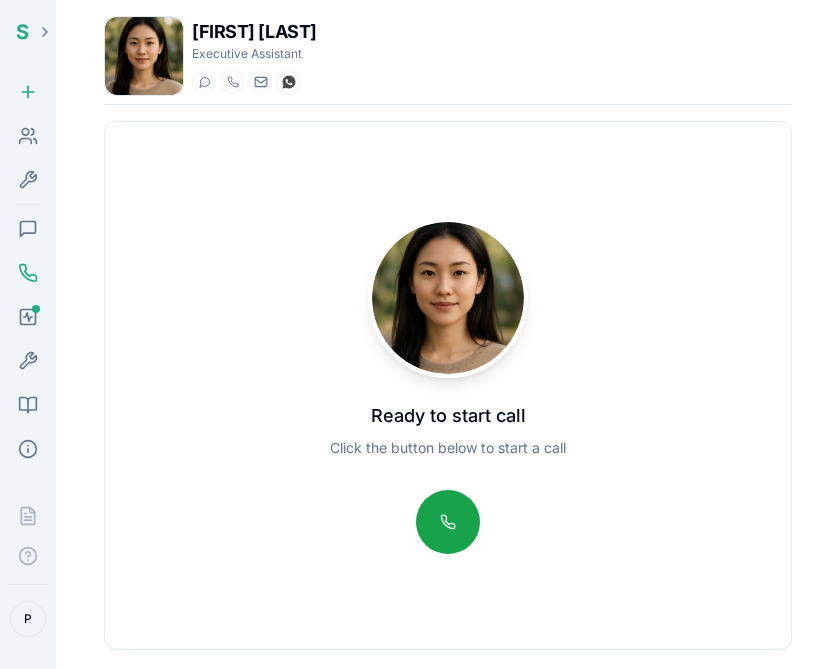 click on "[FIRST] [LAST]" at bounding box center (254, 32) 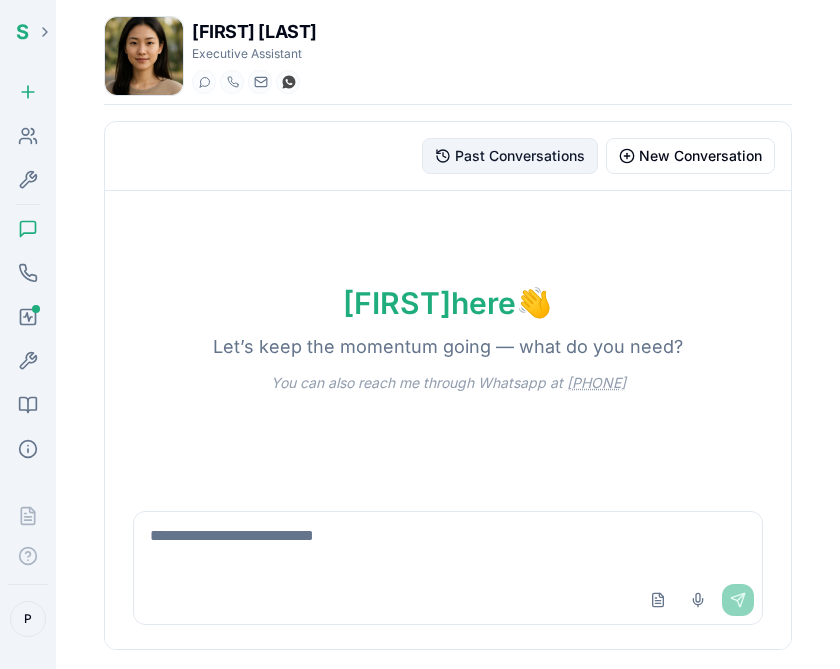 click on "Past Conversations" at bounding box center [520, 156] 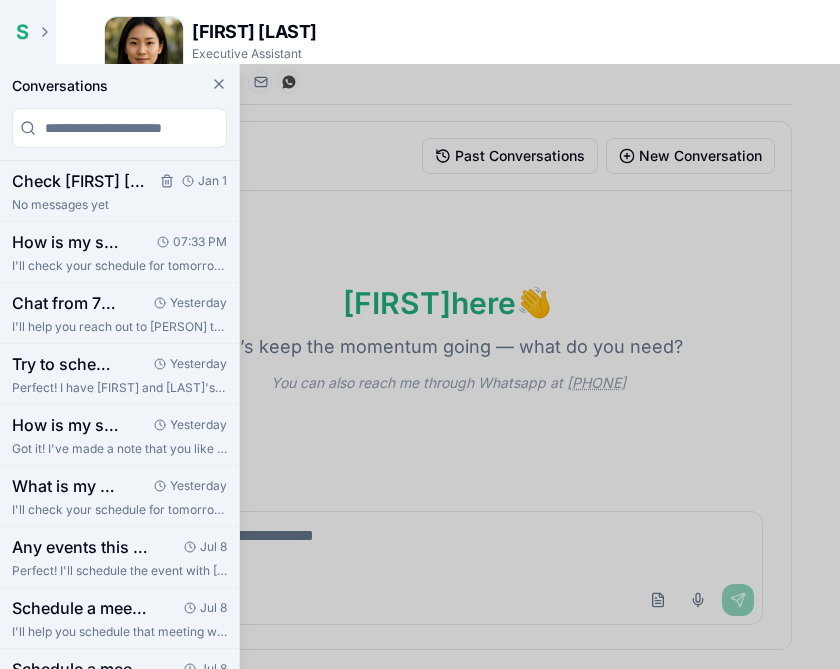 click on "Check Paulo Dimas's schedule for tomorrow morning and provide details on any meetings or appointm... Jan 1 No messages yet" at bounding box center (119, 191) 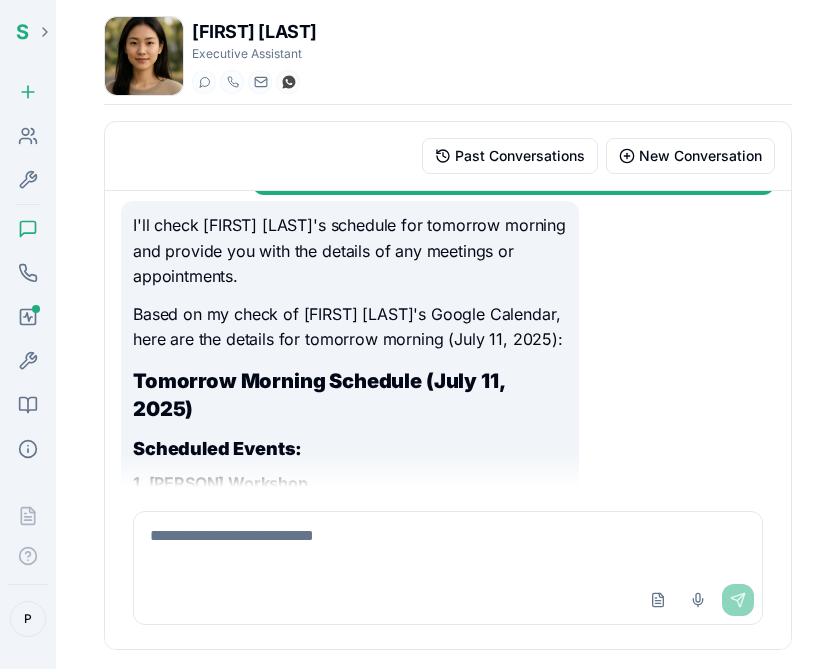 scroll, scrollTop: 0, scrollLeft: 0, axis: both 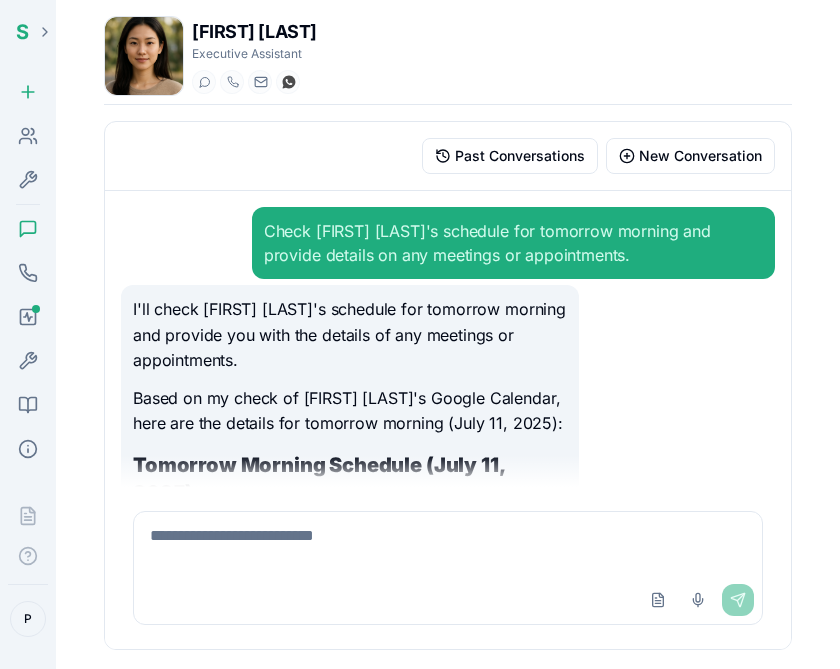 click 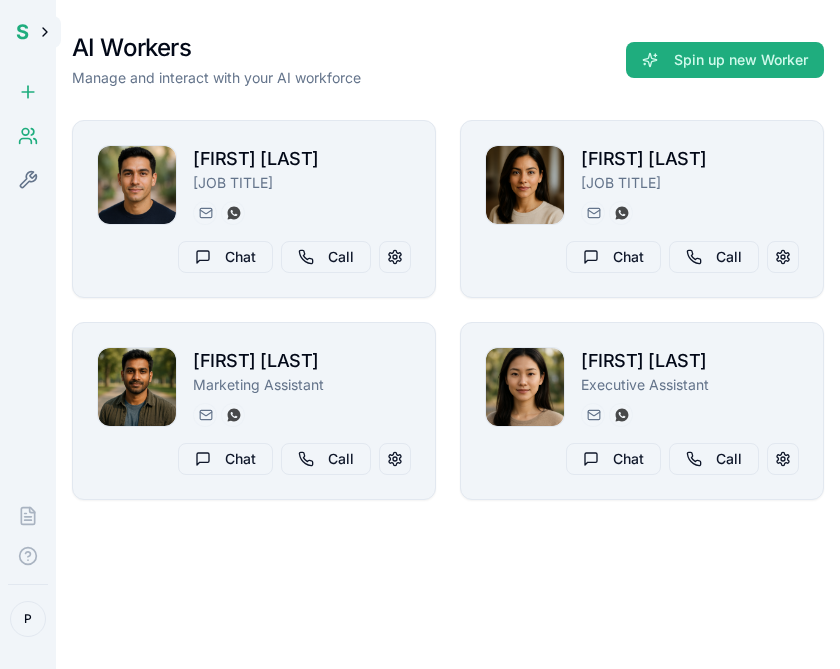 click at bounding box center [45, 32] 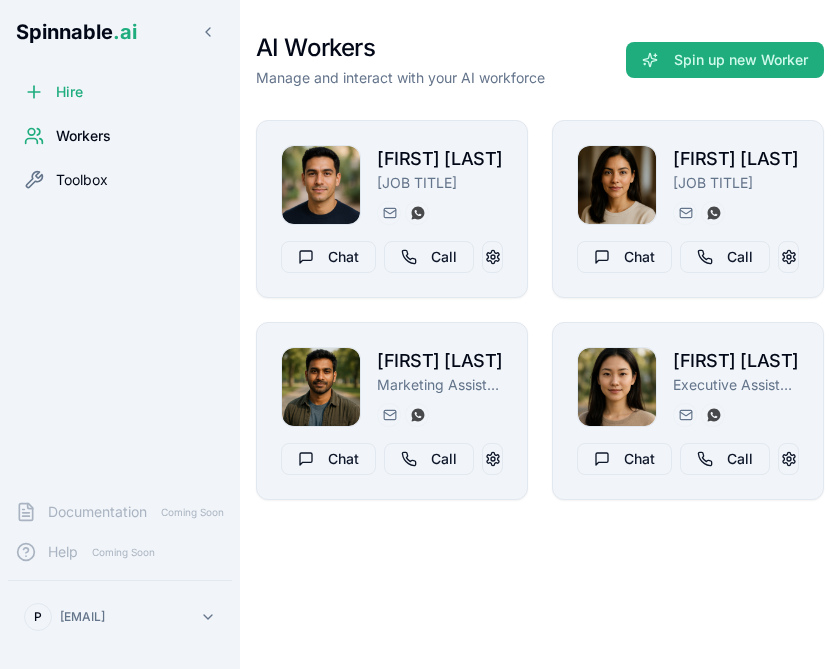 click on "Toolbox" at bounding box center (82, 180) 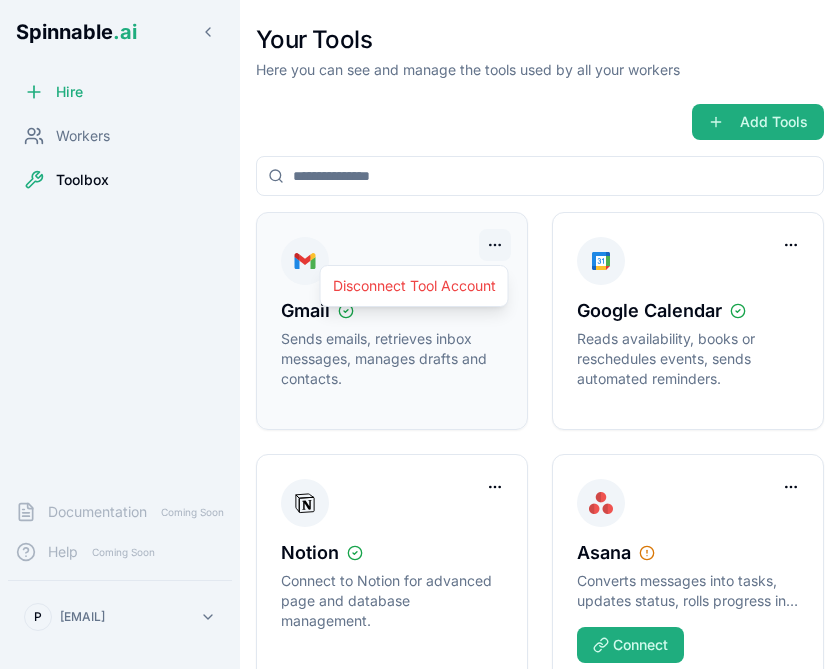 click on "Spinnable .ai Hire Workers Toolbox Documentation Coming Soon Help Coming Soon P pdimas@gmail.com Your Tools Here you can see and manage the tools used by all your workers Add Tools       Gmail Sends emails, retrieves inbox messages, manages drafts and contacts.       Google Calendar Reads availability, books or reschedules events, sends automated reminders.       Notion Connect to Notion for advanced page and database management.       Asana Converts messages into tasks, updates status, rolls progress into portfolios.   Connect     ClickUp Syncs requirements, auto-updates dashboards, flags goal progress.   Connect     Freshdesk Categorises tickets, suggests knowledge-base articles, automates satisfaction surveys.   Connect     Google Docs Drafts and edits content, adds comments, summarises and reformats text.   Connect     Google Drive Searches files, uploads new content, organises folders, adjusts sharing permissions.   Connect     Google Sheets   Connect     HubSpot   Connect     Intercom" at bounding box center [420, 334] 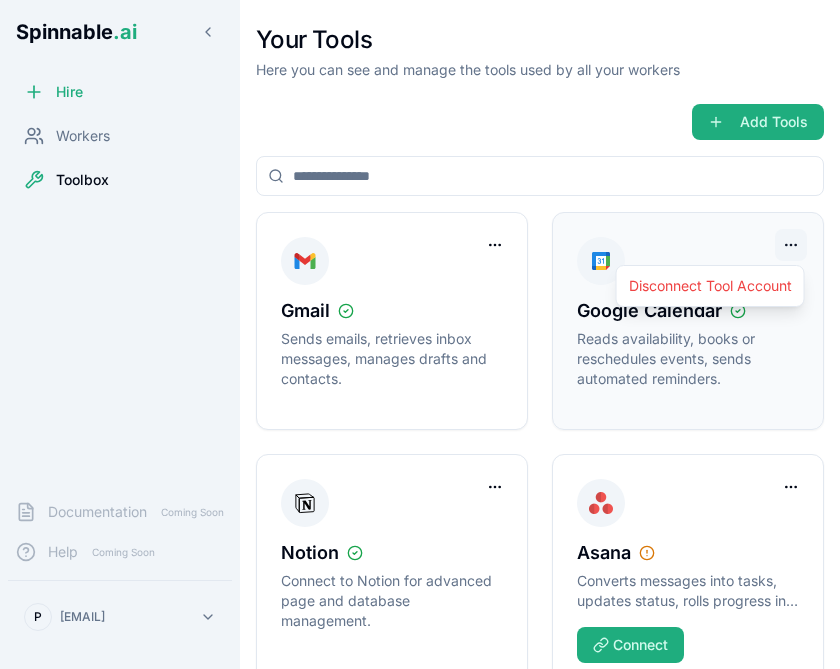 click on "Spinnable .ai Hire Workers Toolbox Documentation Coming Soon Help Coming Soon P pdimas@gmail.com Your Tools Here you can see and manage the tools used by all your workers Add Tools       Gmail Sends emails, retrieves inbox messages, manages drafts and contacts.       Google Calendar Reads availability, books or reschedules events, sends automated reminders.       Notion Connect to Notion for advanced page and database management.       Asana Converts messages into tasks, updates status, rolls progress into portfolios.   Connect     ClickUp Syncs requirements, auto-updates dashboards, flags goal progress.   Connect     Freshdesk Categorises tickets, suggests knowledge-base articles, automates satisfaction surveys.   Connect     Google Docs Drafts and edits content, adds comments, summarises and reformats text.   Connect     Google Drive Searches files, uploads new content, organises folders, adjusts sharing permissions.   Connect     Google Sheets   Connect     HubSpot   Connect     Intercom" at bounding box center (420, 334) 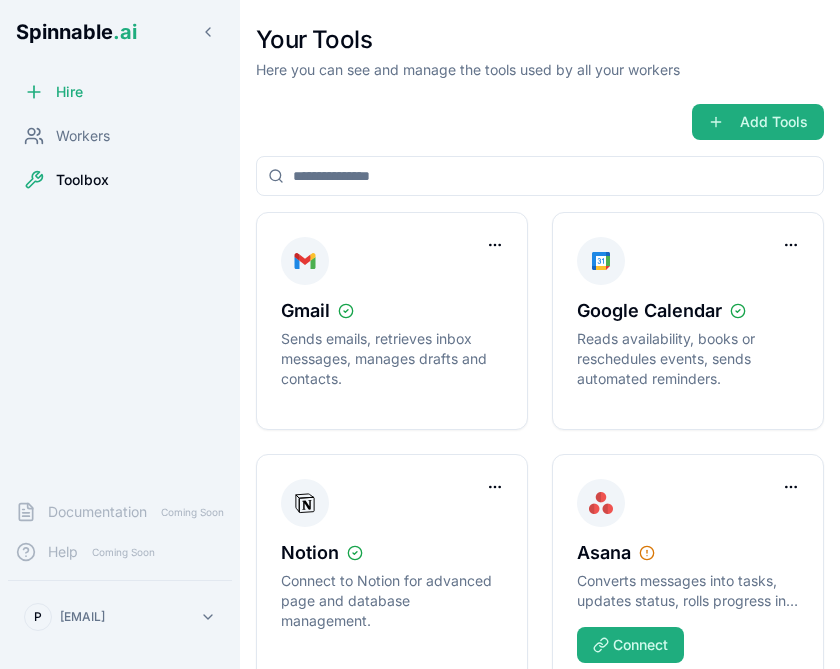 click on "Spinnable .ai Hire Workers Toolbox Documentation Coming Soon Help Coming Soon P pdimas@gmail.com Your Tools Here you can see and manage the tools used by all your workers Add Tools       Gmail Sends emails, retrieves inbox messages, manages drafts and contacts.       Google Calendar Reads availability, books or reschedules events, sends automated reminders.       Notion Connect to Notion for advanced page and database management.       Asana Converts messages into tasks, updates status, rolls progress into portfolios.   Connect     ClickUp Syncs requirements, auto-updates dashboards, flags goal progress.   Connect     Freshdesk Categorises tickets, suggests knowledge-base articles, automates satisfaction surveys.   Connect     Google Docs Drafts and edits content, adds comments, summarises and reformats text.   Connect     Google Drive Searches files, uploads new content, organises folders, adjusts sharing permissions.   Connect     Google Sheets   Connect     HubSpot   Connect     Intercom" at bounding box center (420, 334) 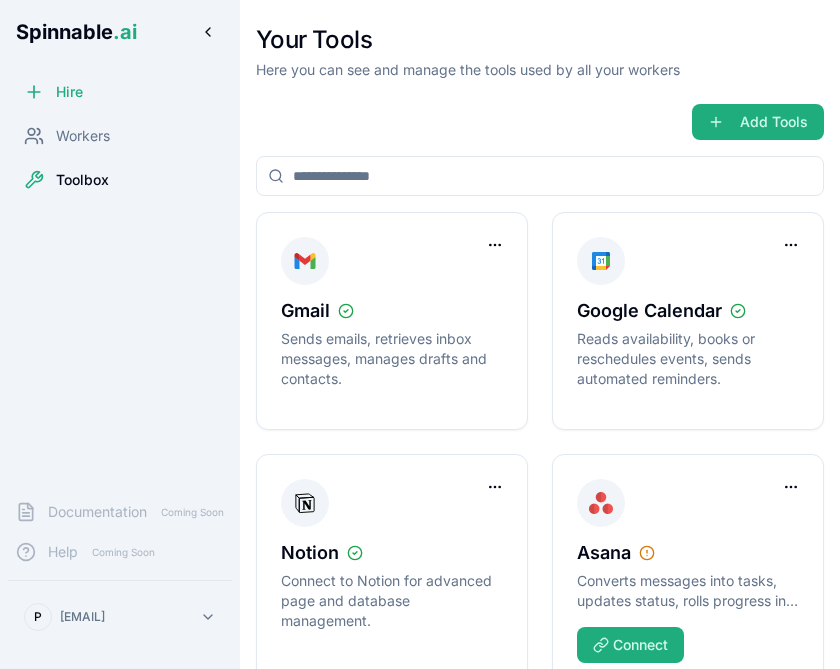 click at bounding box center (208, 32) 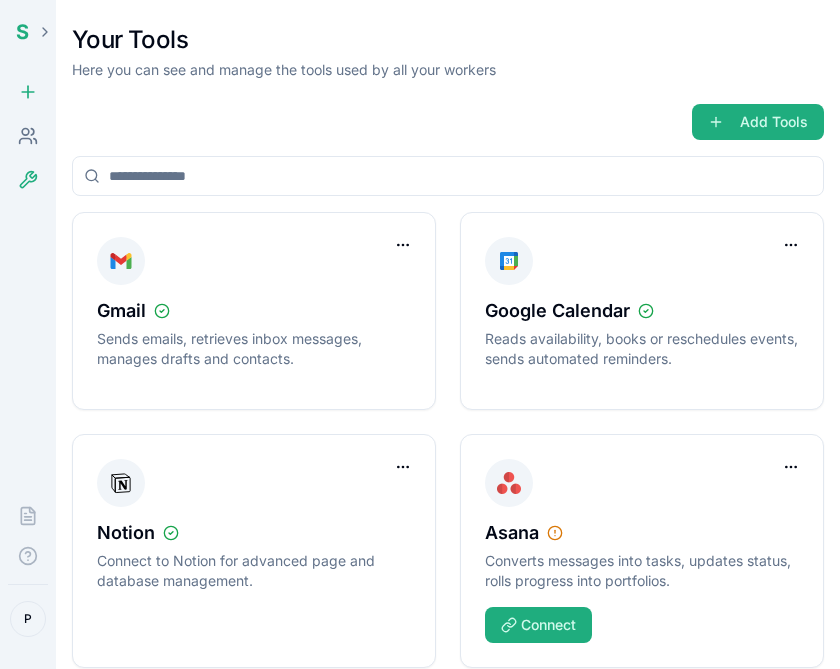 click 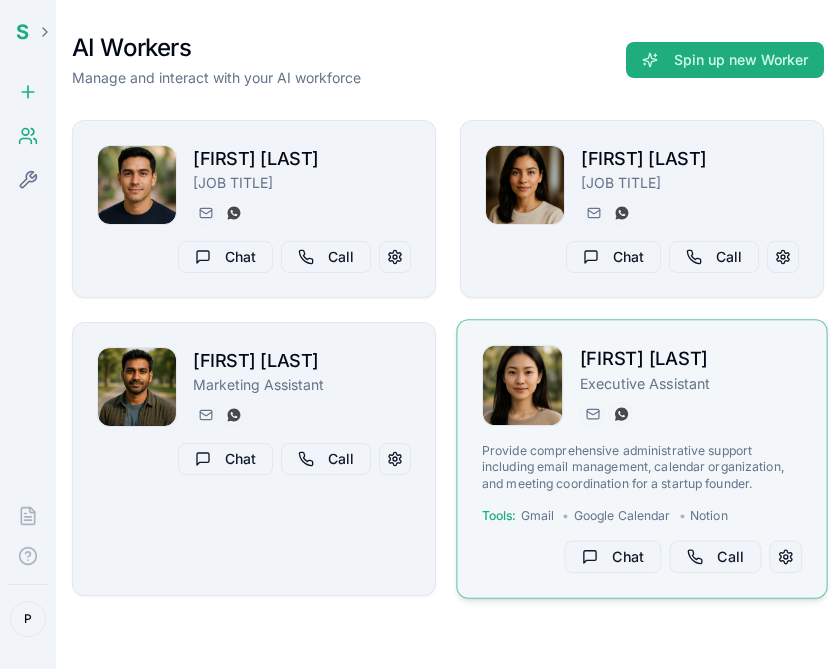 click on "[FIRST] [LAST]" at bounding box center [691, 359] 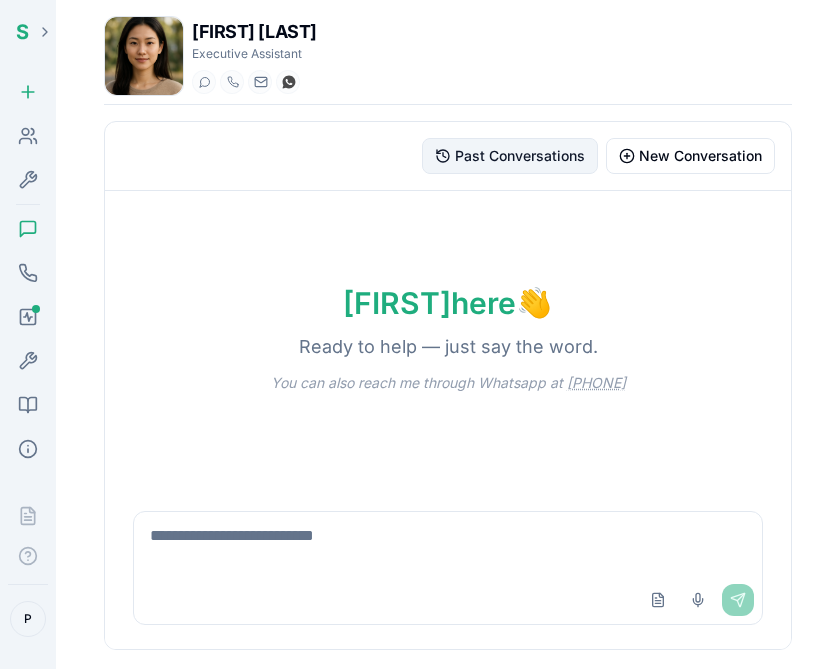 click on "Past Conversations" at bounding box center (520, 156) 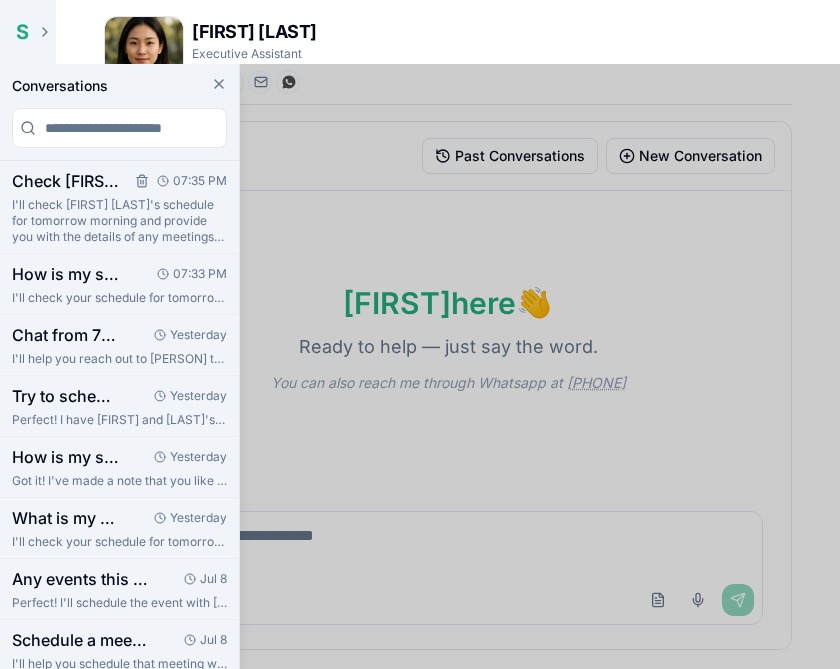 click on "Check [FIRST] [LAST]'s schedule for tomorrow morning and provide details on any meetings or appointm..." at bounding box center (67, 181) 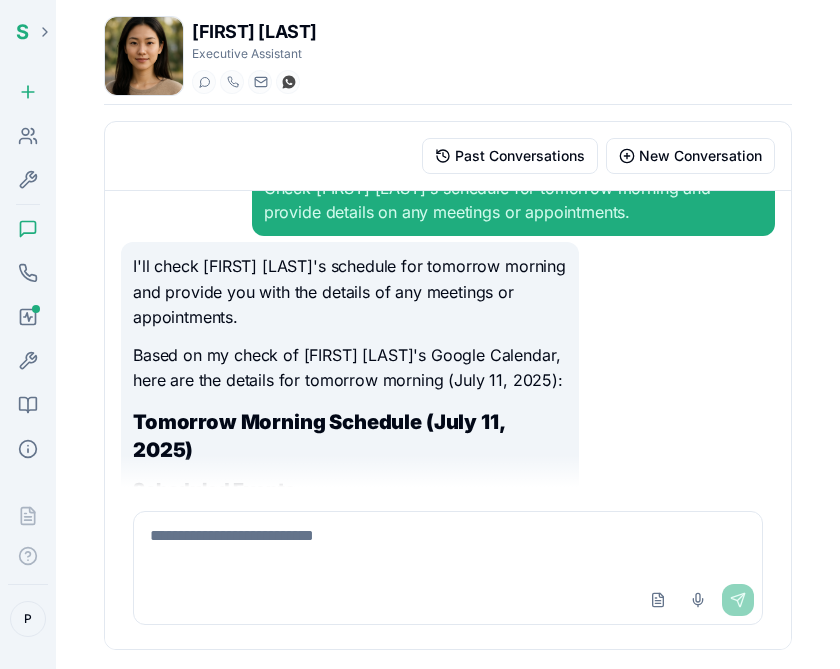 scroll, scrollTop: 0, scrollLeft: 0, axis: both 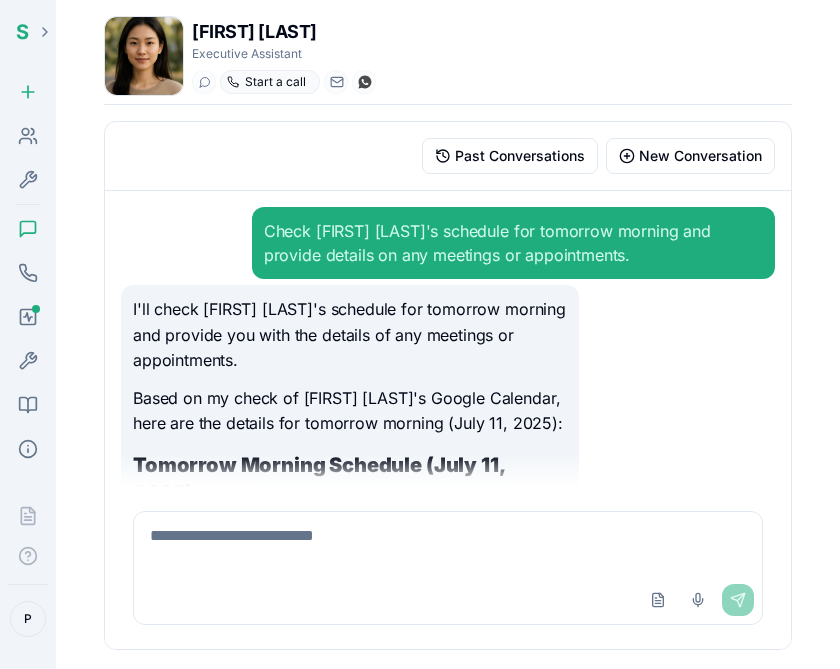 click at bounding box center [233, 82] 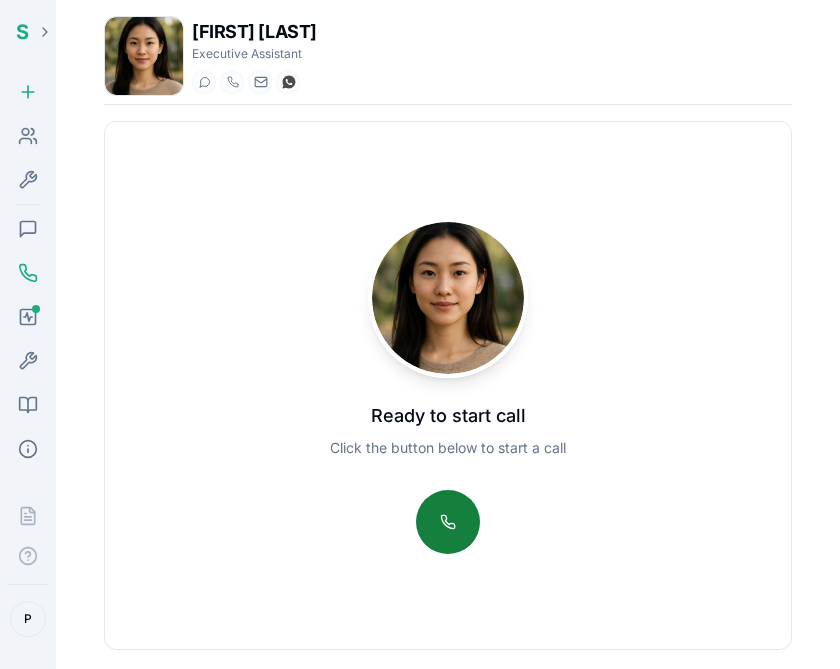 click at bounding box center [448, 522] 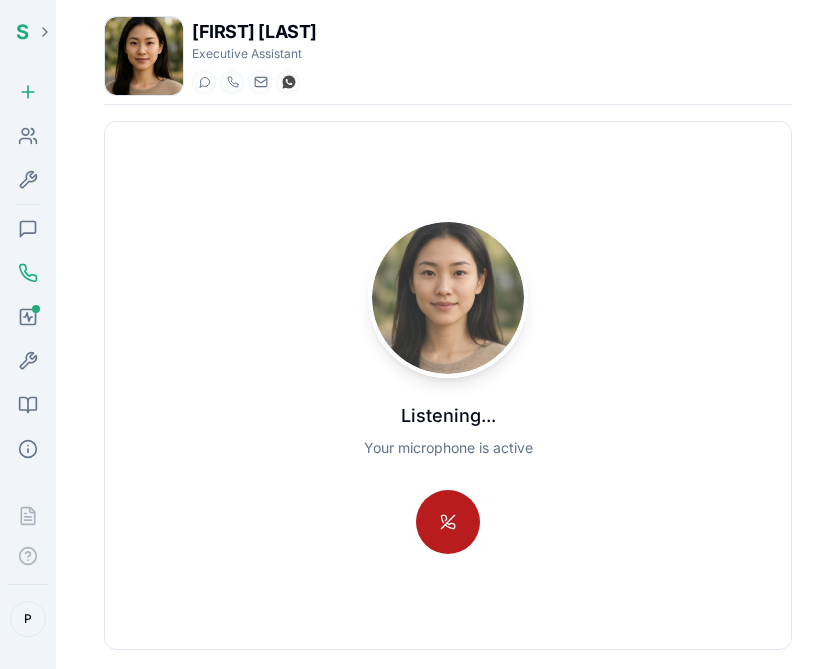 click at bounding box center (448, 522) 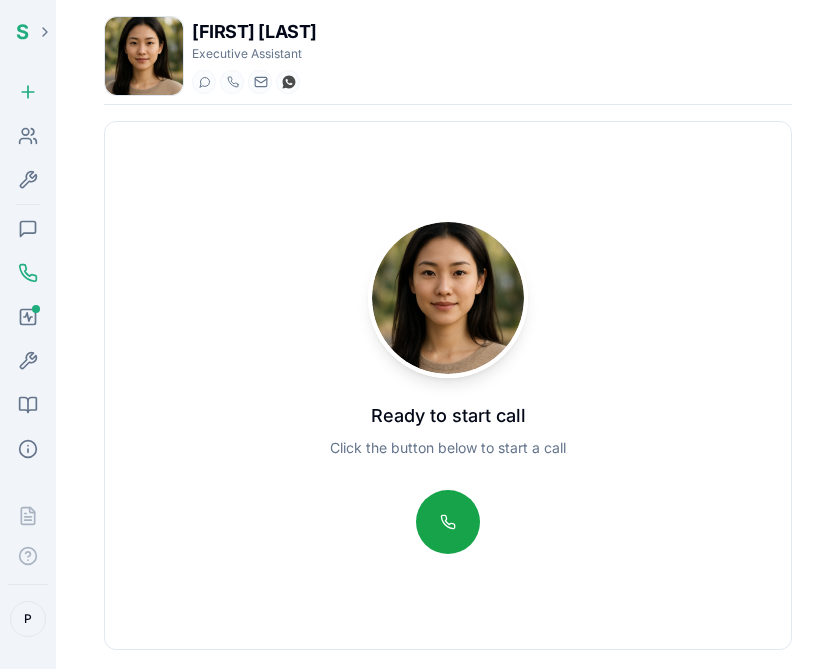 type 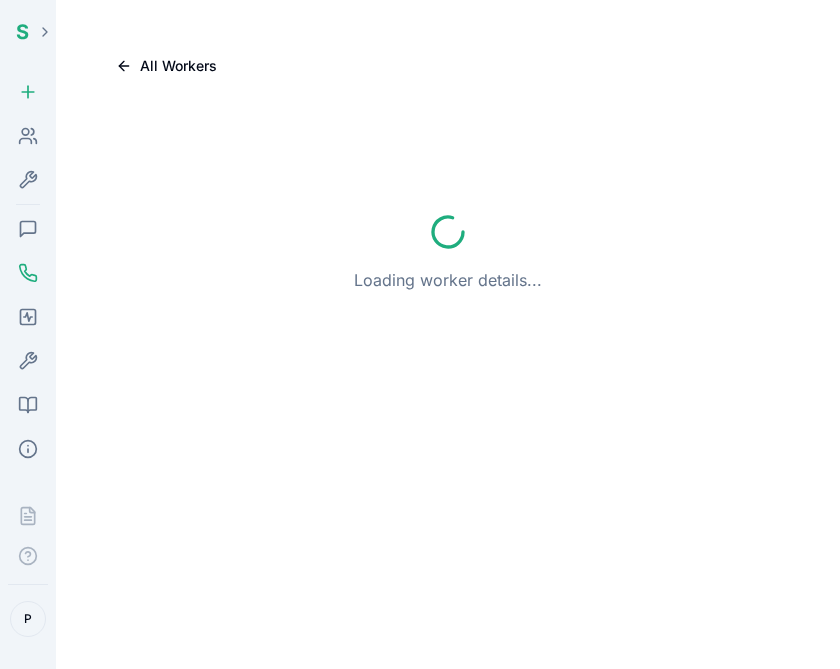scroll, scrollTop: 0, scrollLeft: 0, axis: both 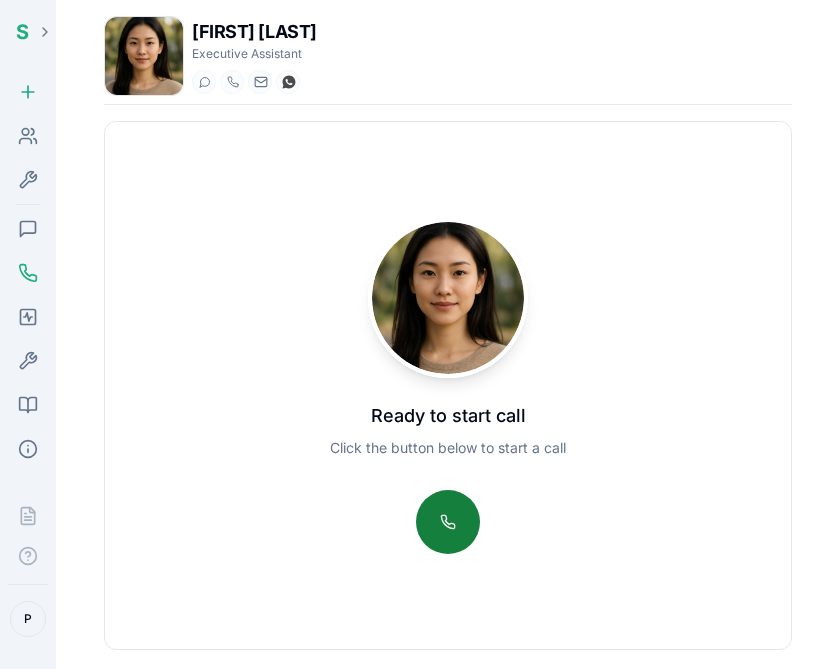 click at bounding box center [448, 522] 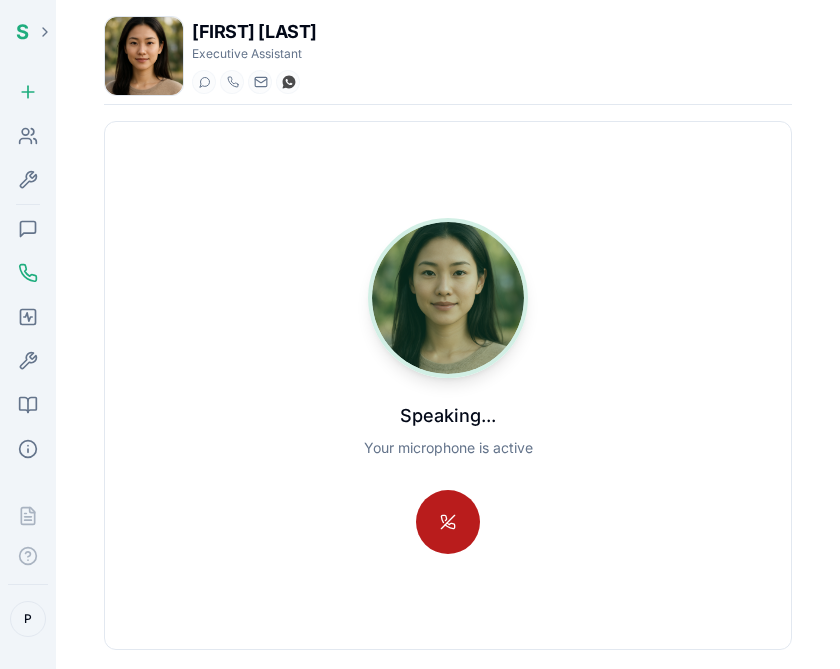 click at bounding box center [448, 522] 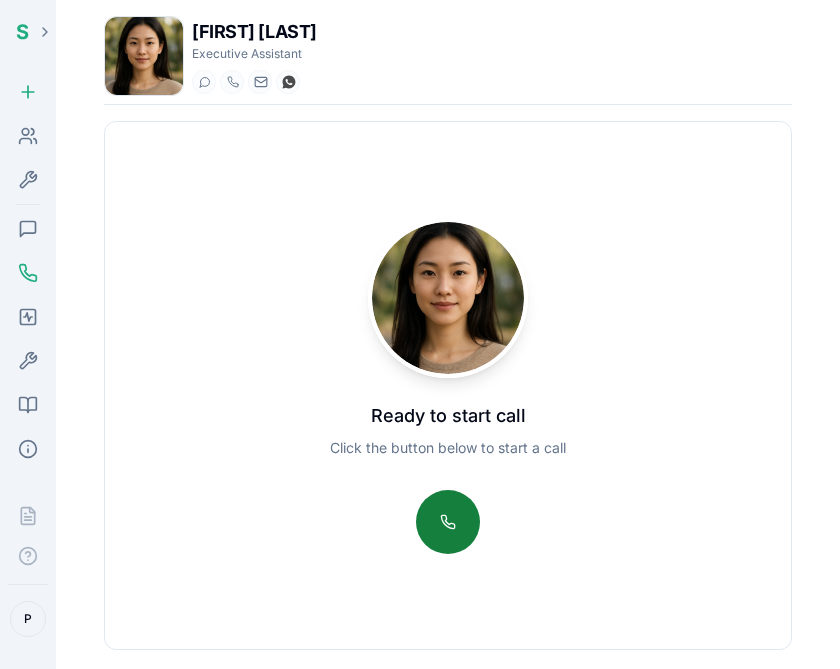 click at bounding box center [448, 522] 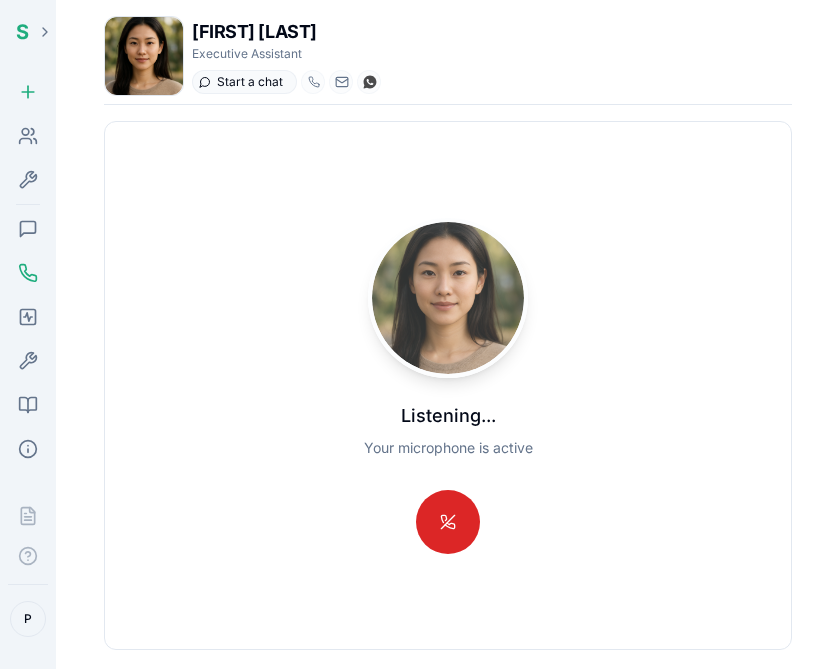 click at bounding box center (205, 82) 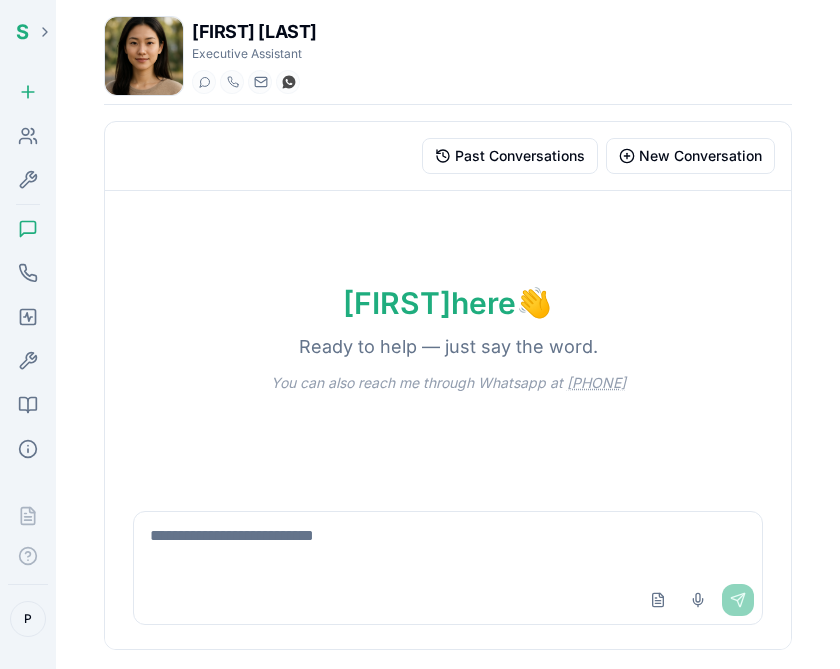 click at bounding box center [448, 544] 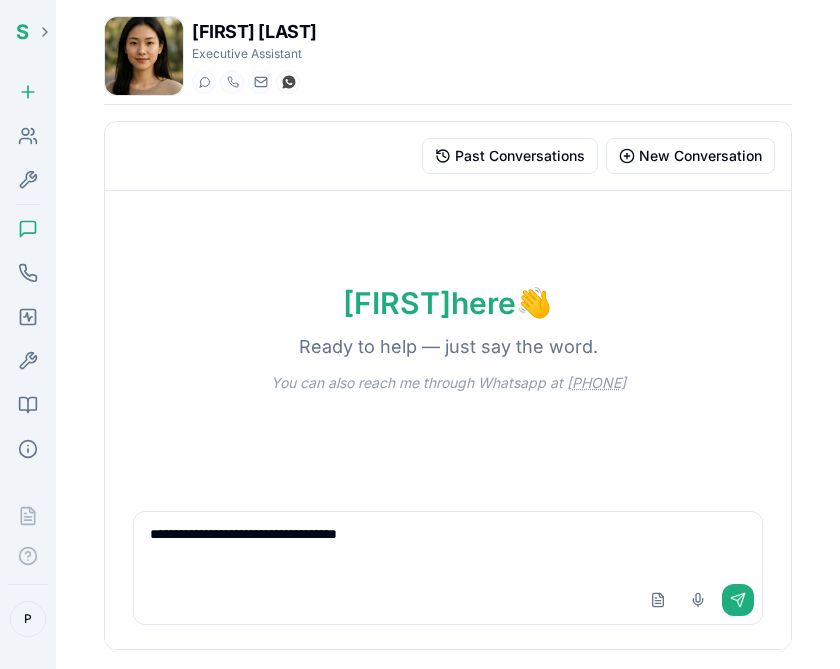 click on "**********" at bounding box center [448, 544] 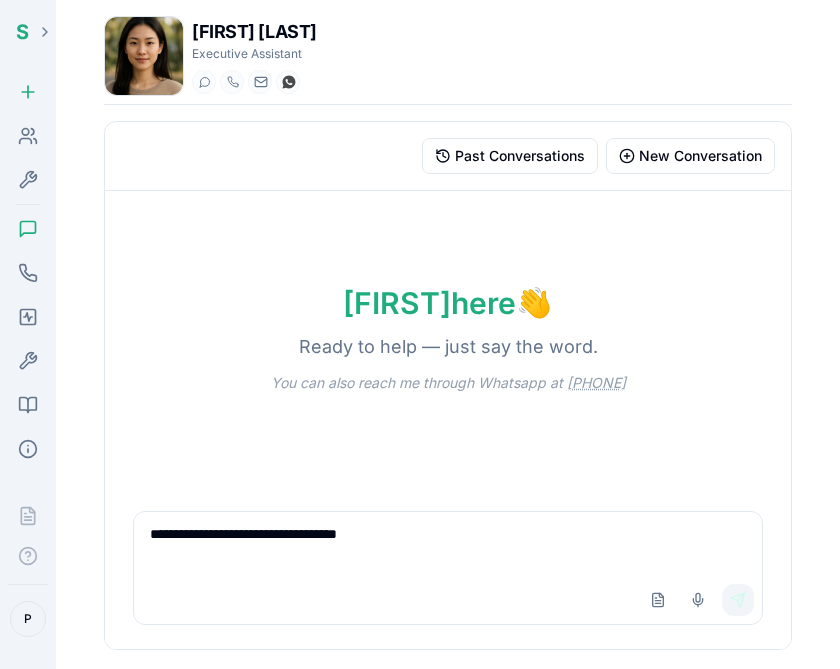 type on "**********" 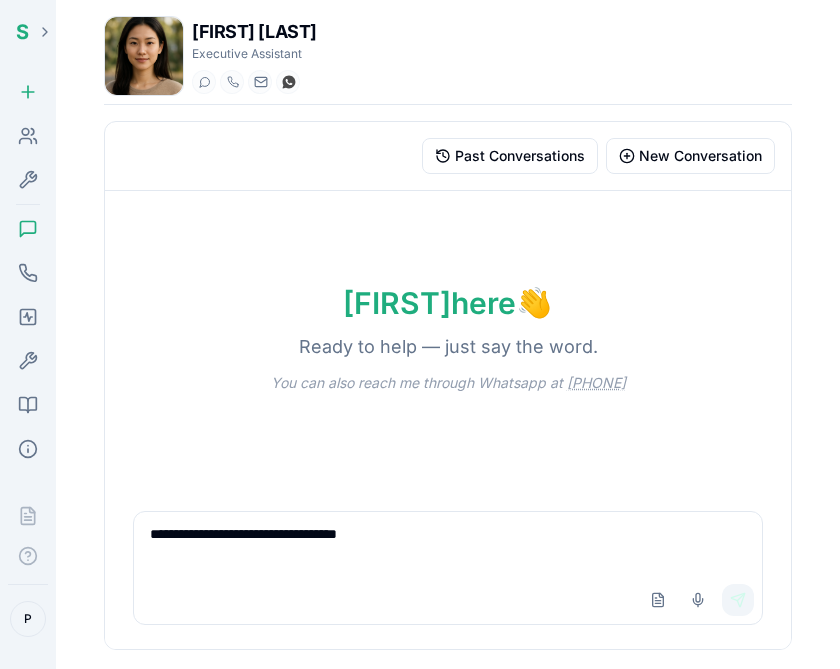 click on "Send" at bounding box center [738, 600] 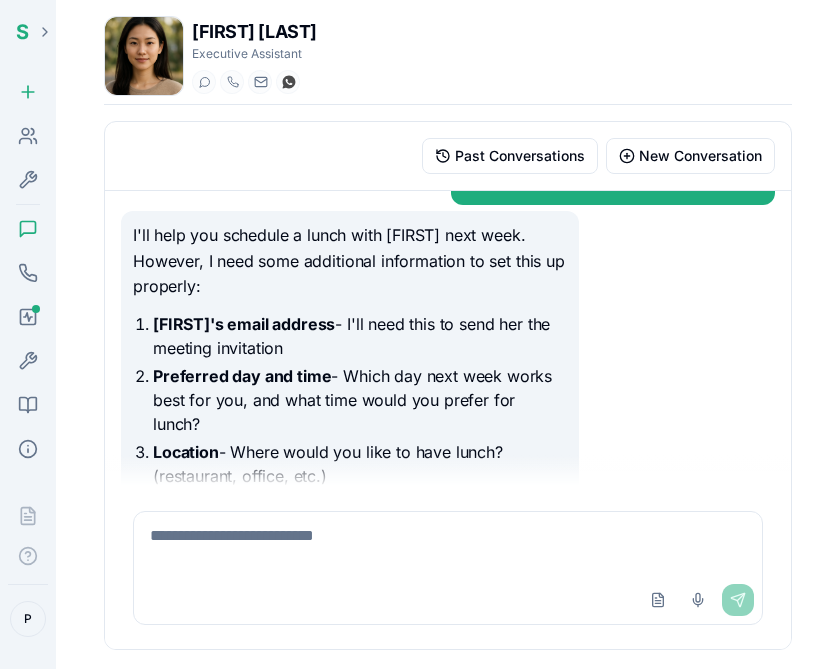 scroll, scrollTop: 39, scrollLeft: 0, axis: vertical 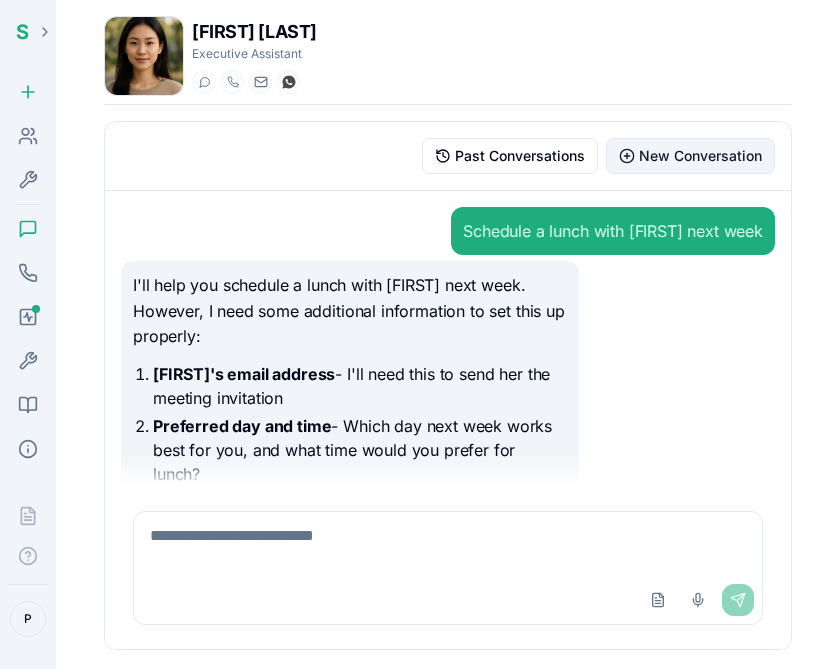 click on "New Conversation" at bounding box center (700, 156) 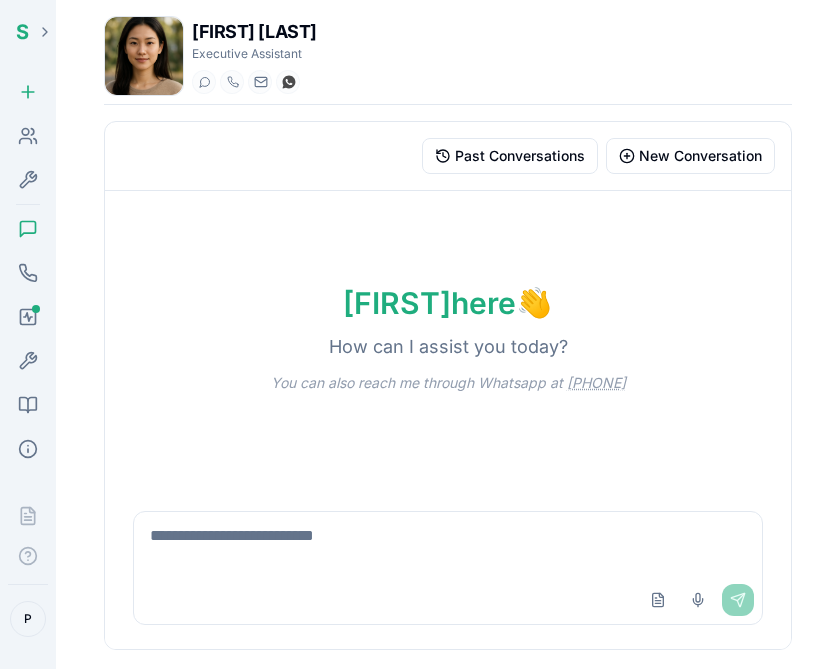 click at bounding box center (448, 544) 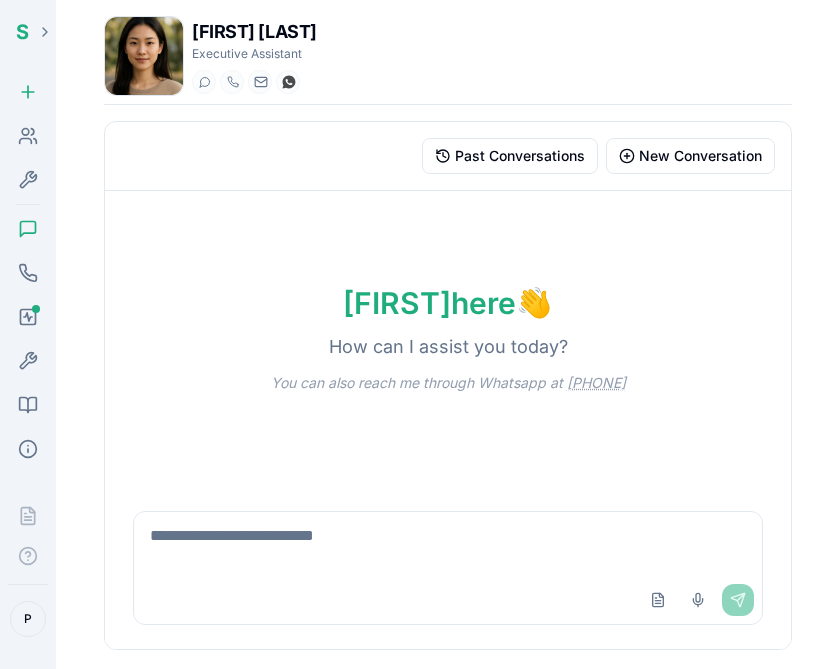 paste on "**********" 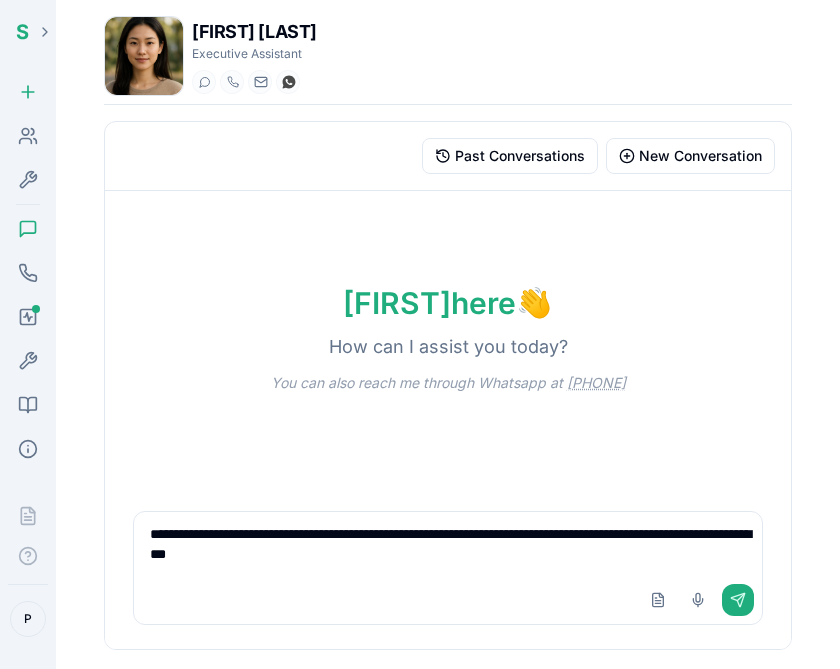click on "**********" at bounding box center (448, 544) 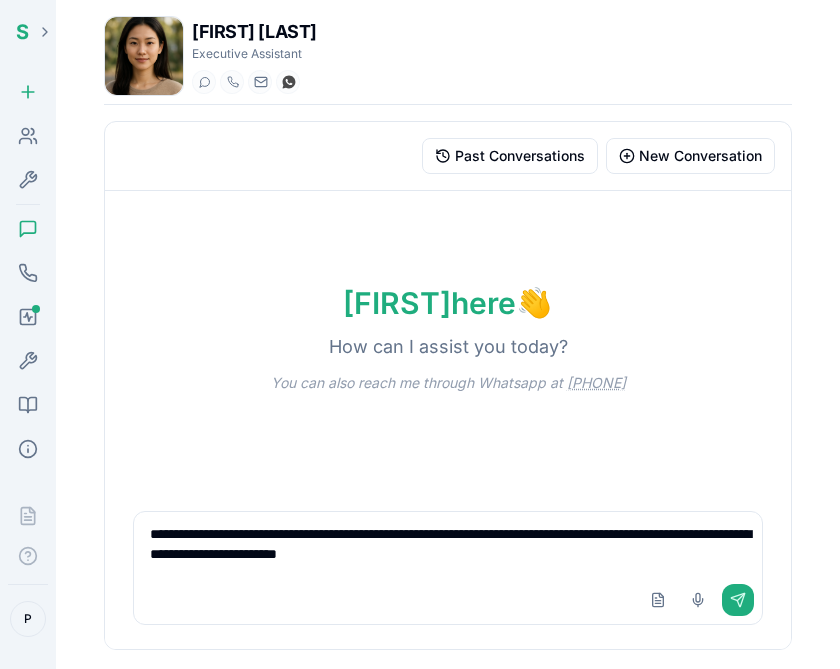 click on "**********" at bounding box center [448, 544] 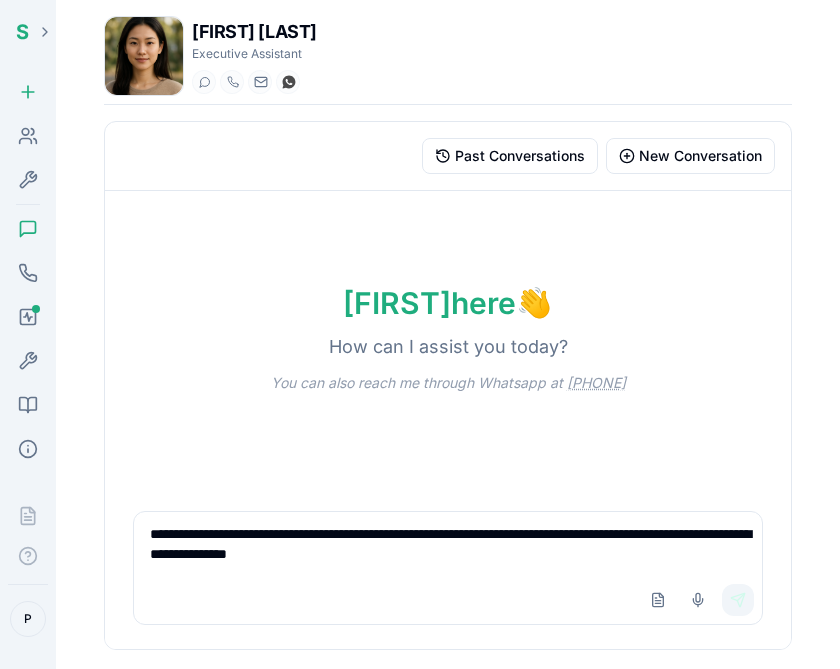 type on "**********" 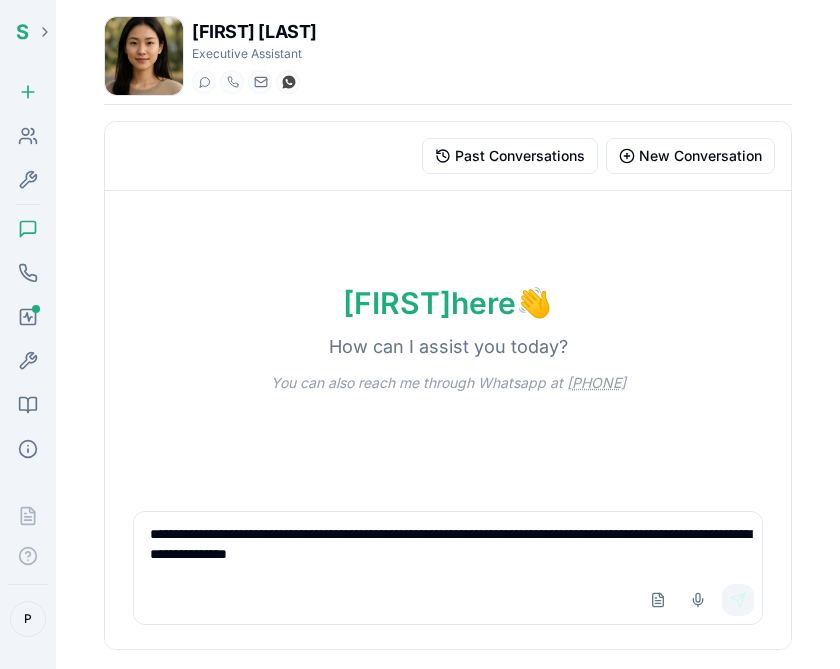click on "Send" at bounding box center [738, 600] 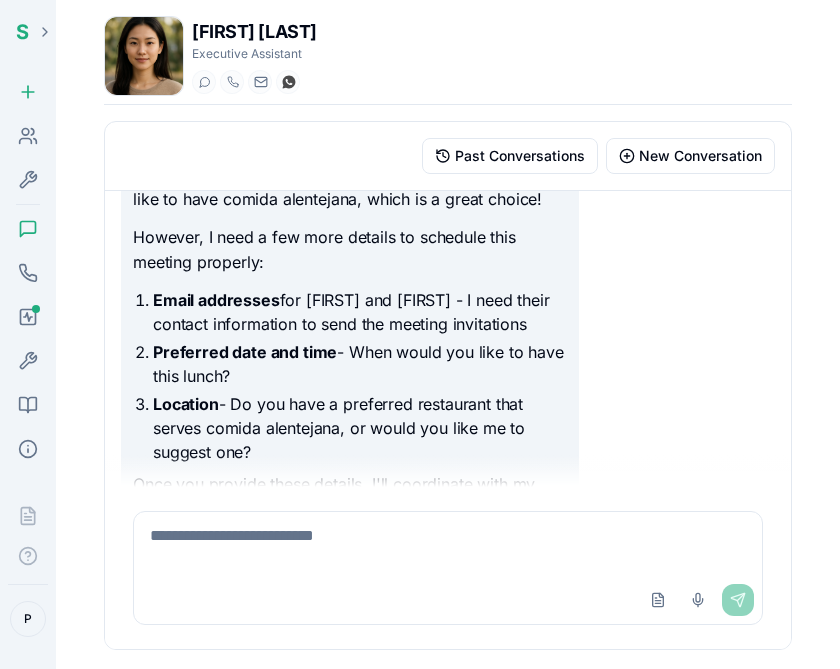 scroll, scrollTop: 180, scrollLeft: 0, axis: vertical 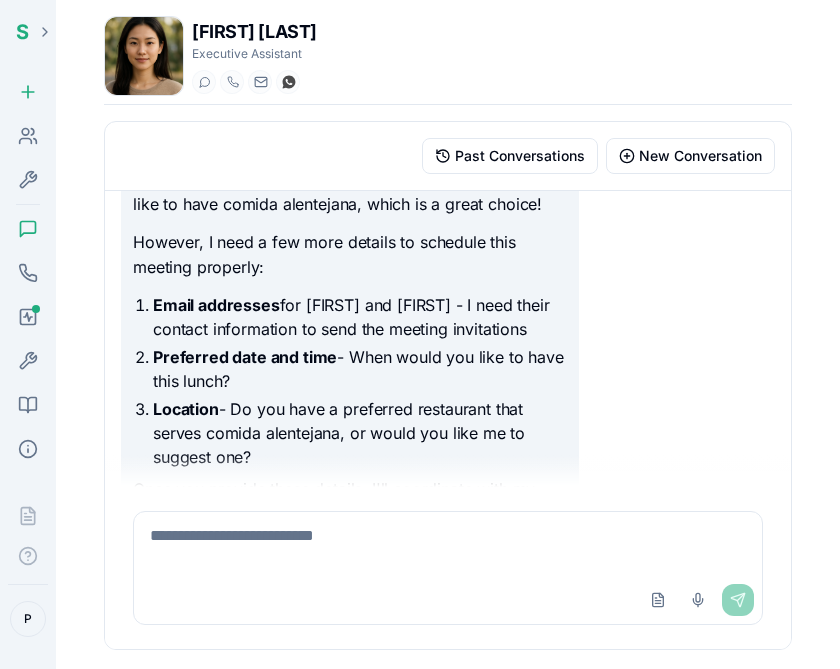 click at bounding box center (448, 544) 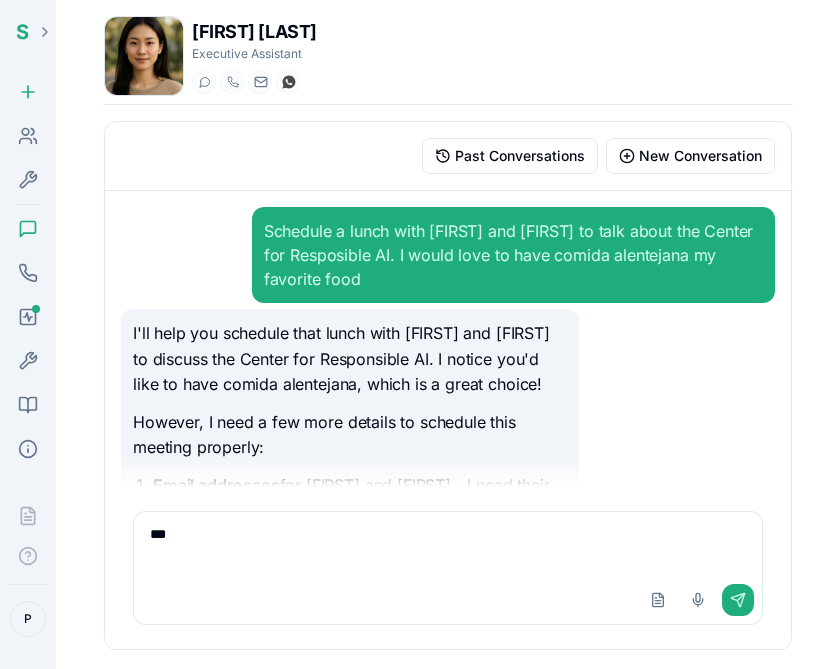 scroll, scrollTop: 440, scrollLeft: 0, axis: vertical 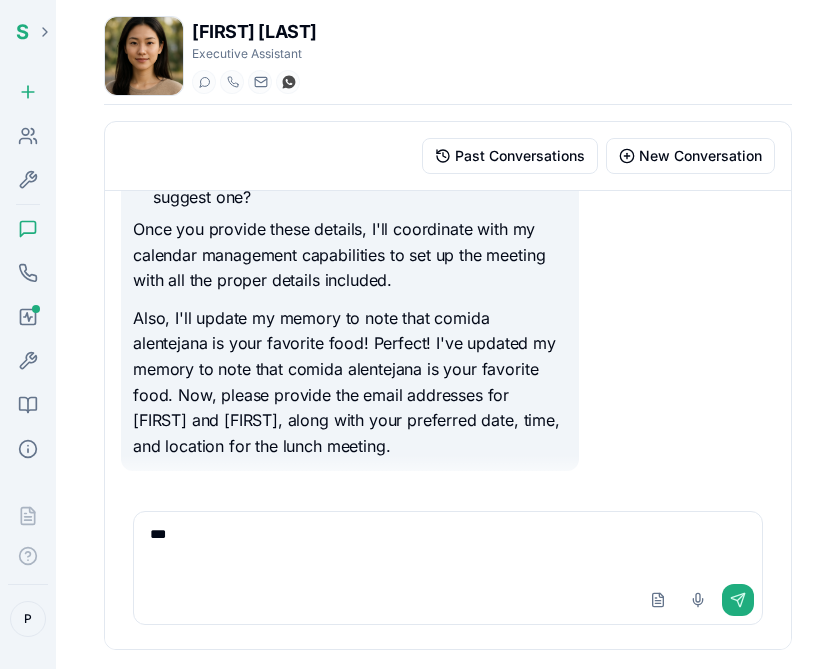 paste on "**********" 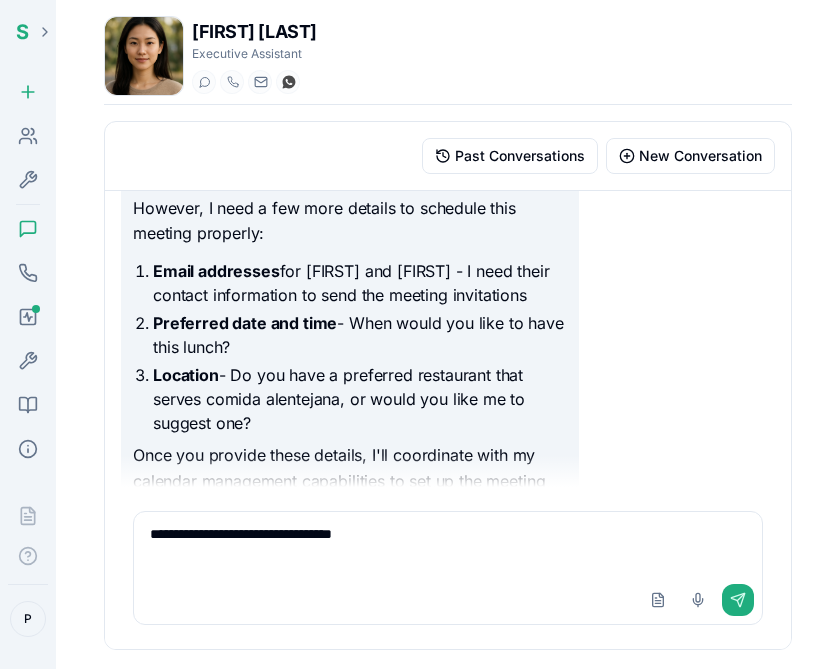 scroll, scrollTop: 187, scrollLeft: 0, axis: vertical 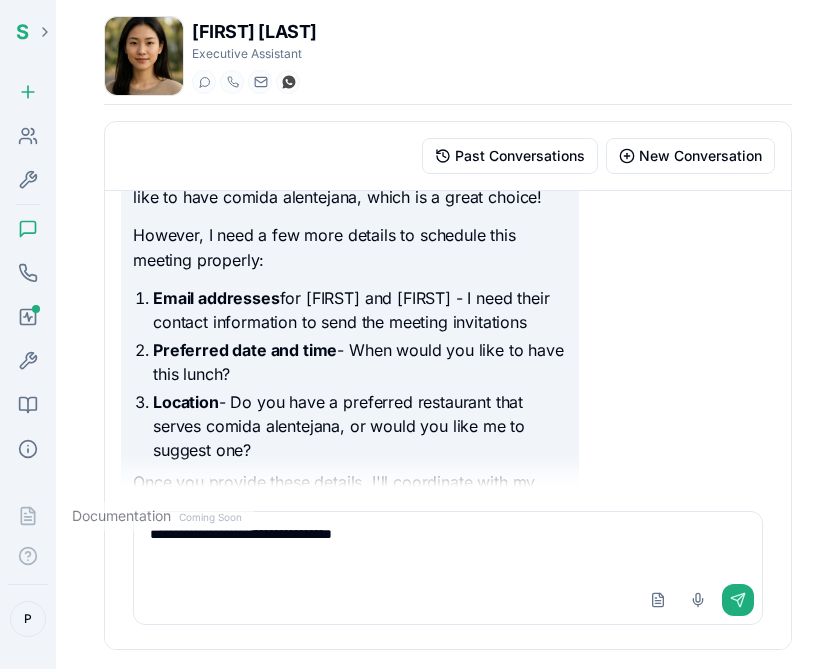 click on "Documentation Coming Soon" at bounding box center [159, 516] 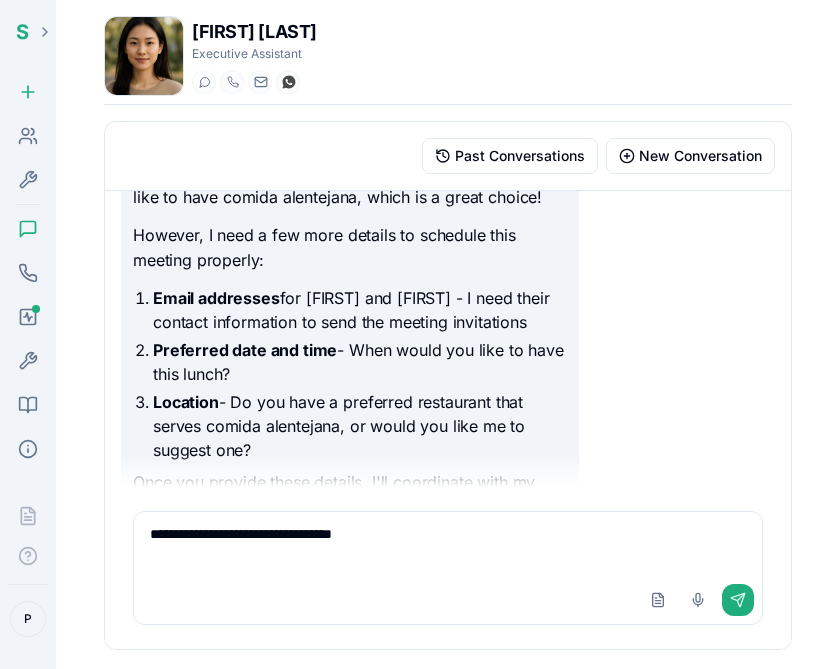 click on "**********" at bounding box center [448, 544] 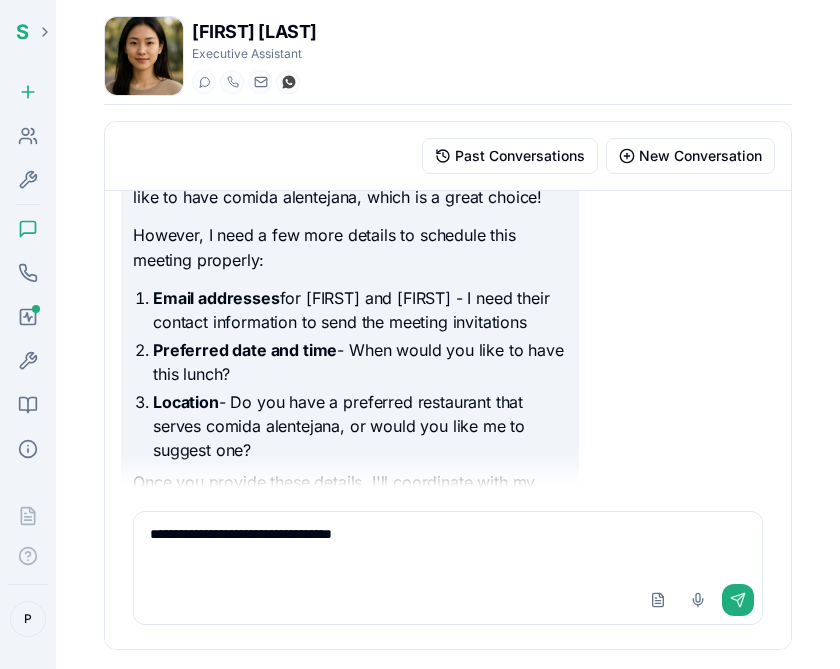 paste on "**********" 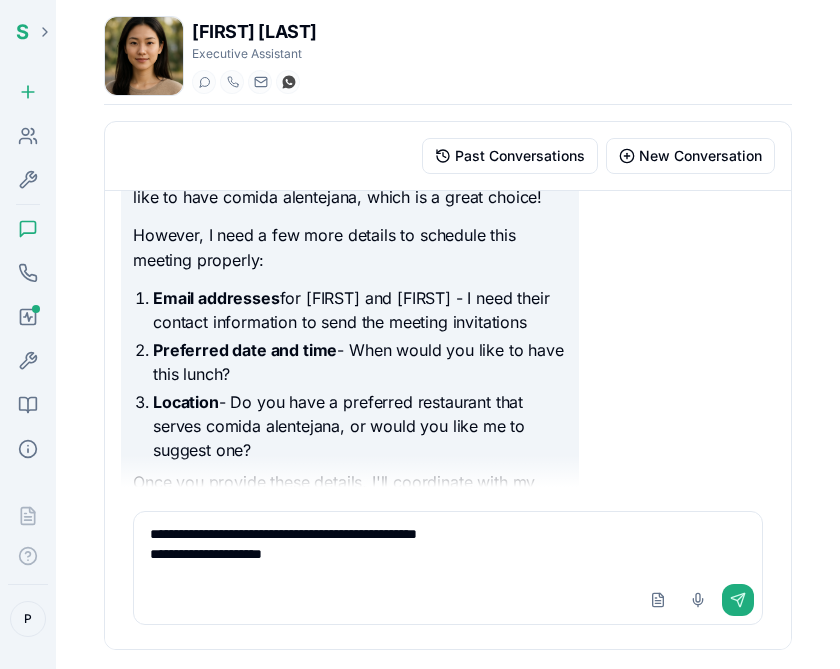scroll, scrollTop: 6, scrollLeft: 0, axis: vertical 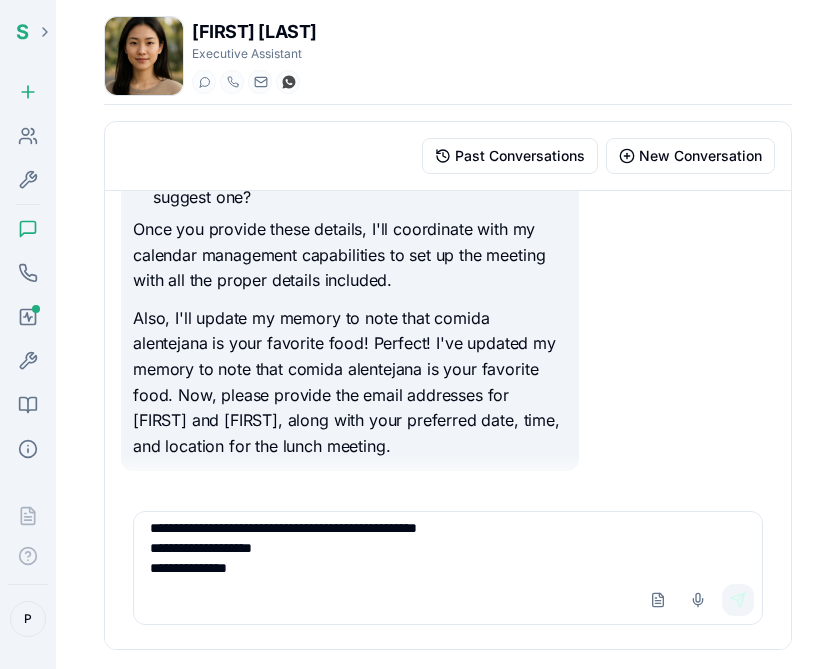type on "**********" 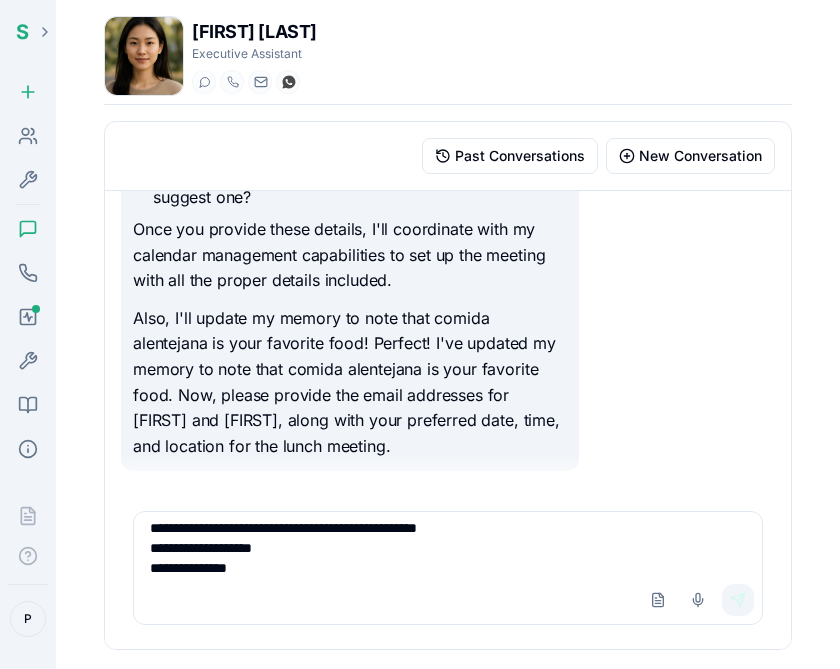 click on "Send" at bounding box center [738, 600] 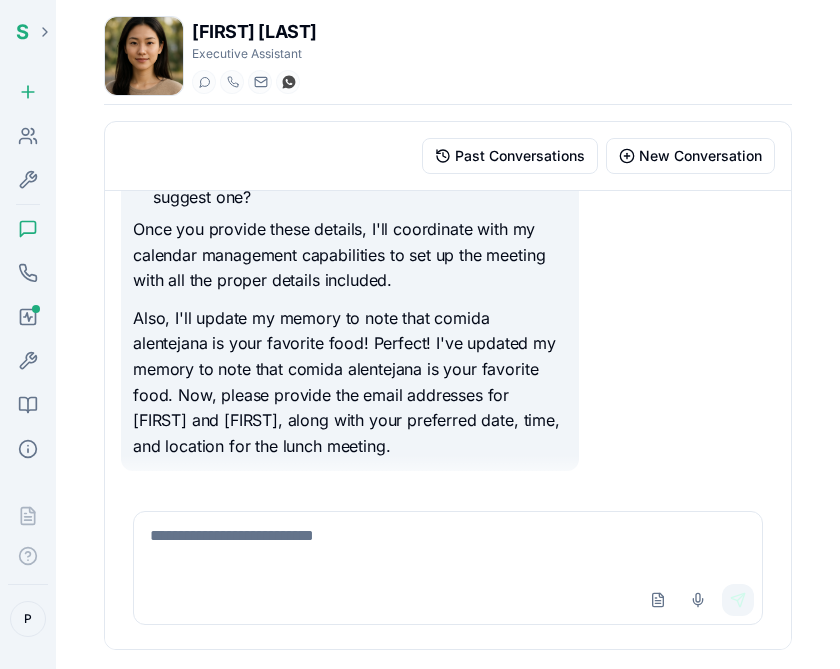 scroll, scrollTop: 0, scrollLeft: 0, axis: both 